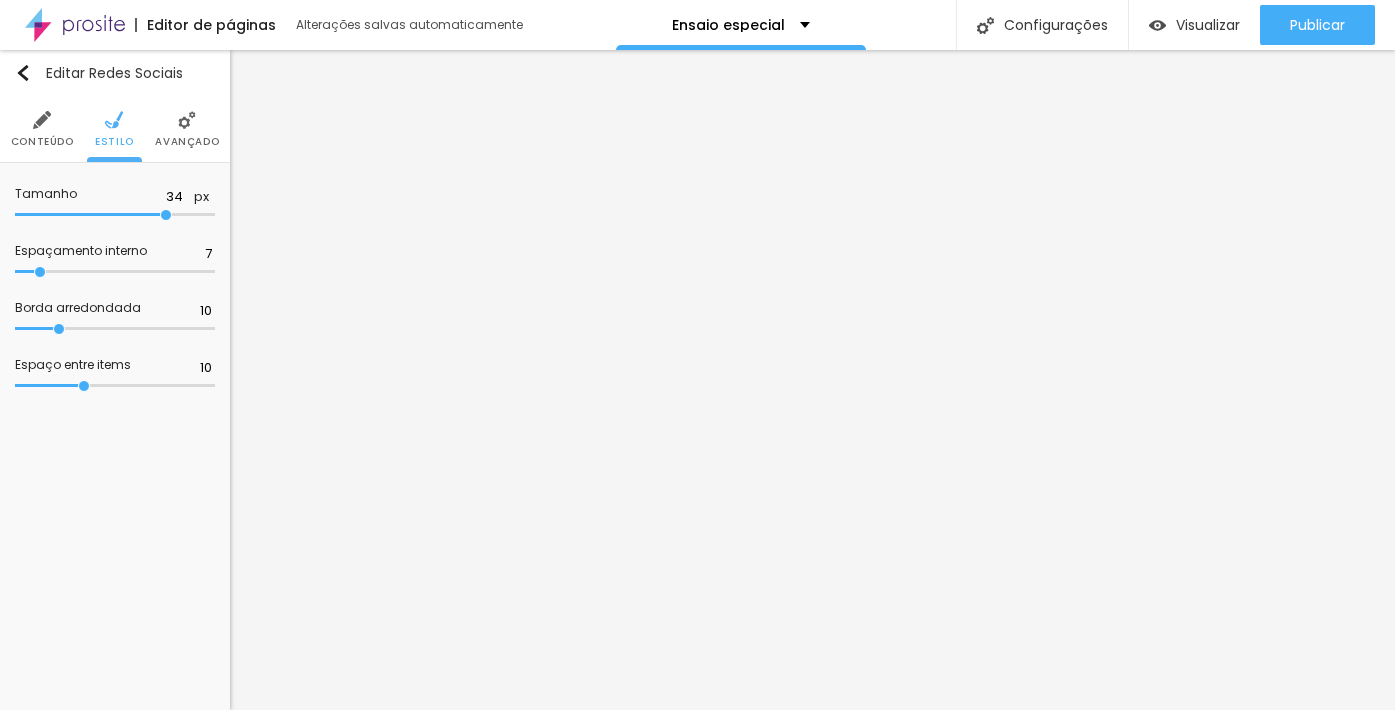 scroll, scrollTop: 0, scrollLeft: 0, axis: both 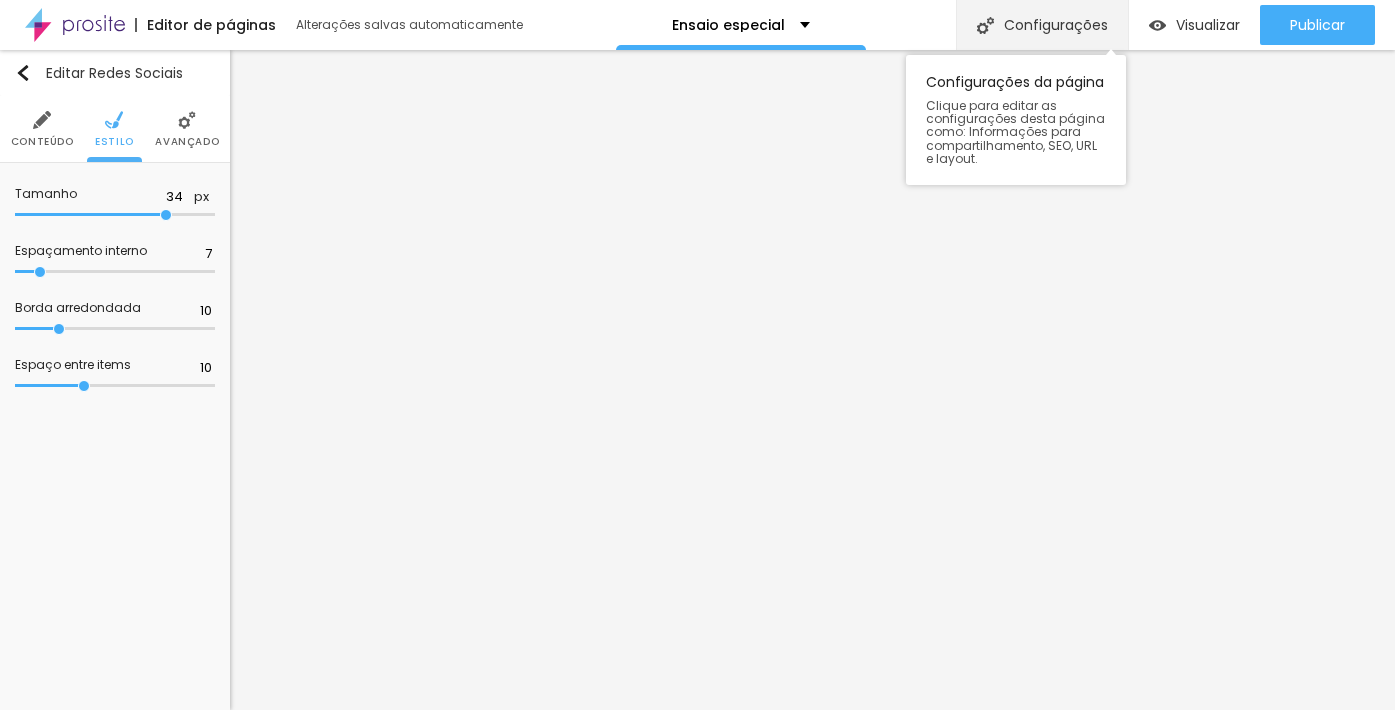 click on "Configurações" at bounding box center [1042, 25] 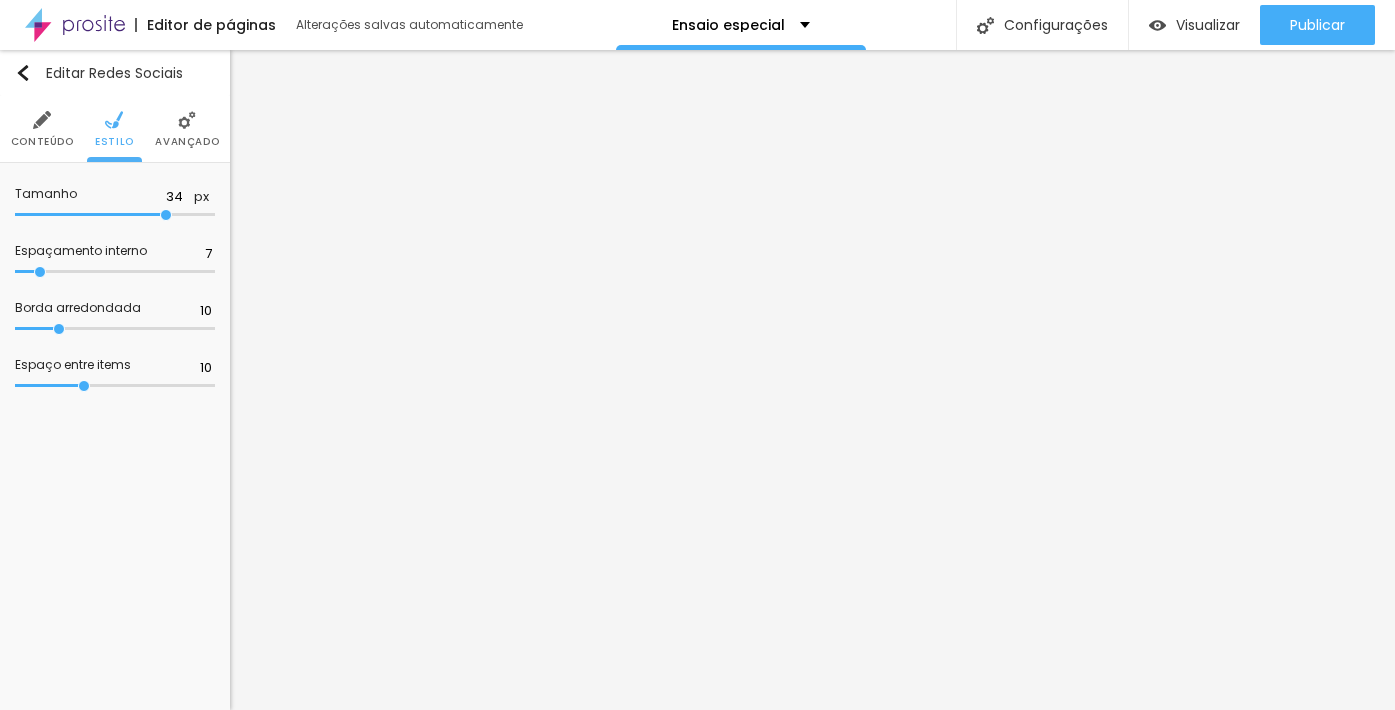 scroll, scrollTop: 0, scrollLeft: 0, axis: both 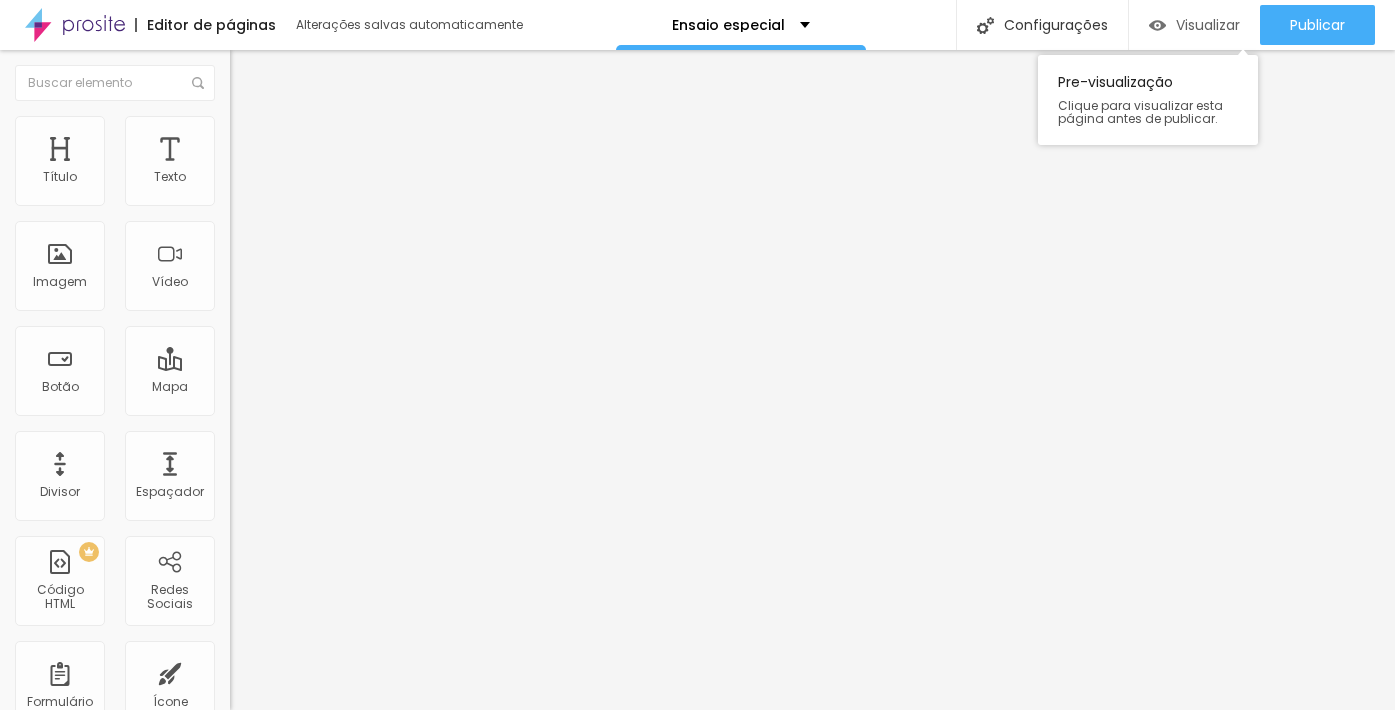 click on "Visualizar" at bounding box center [1208, 25] 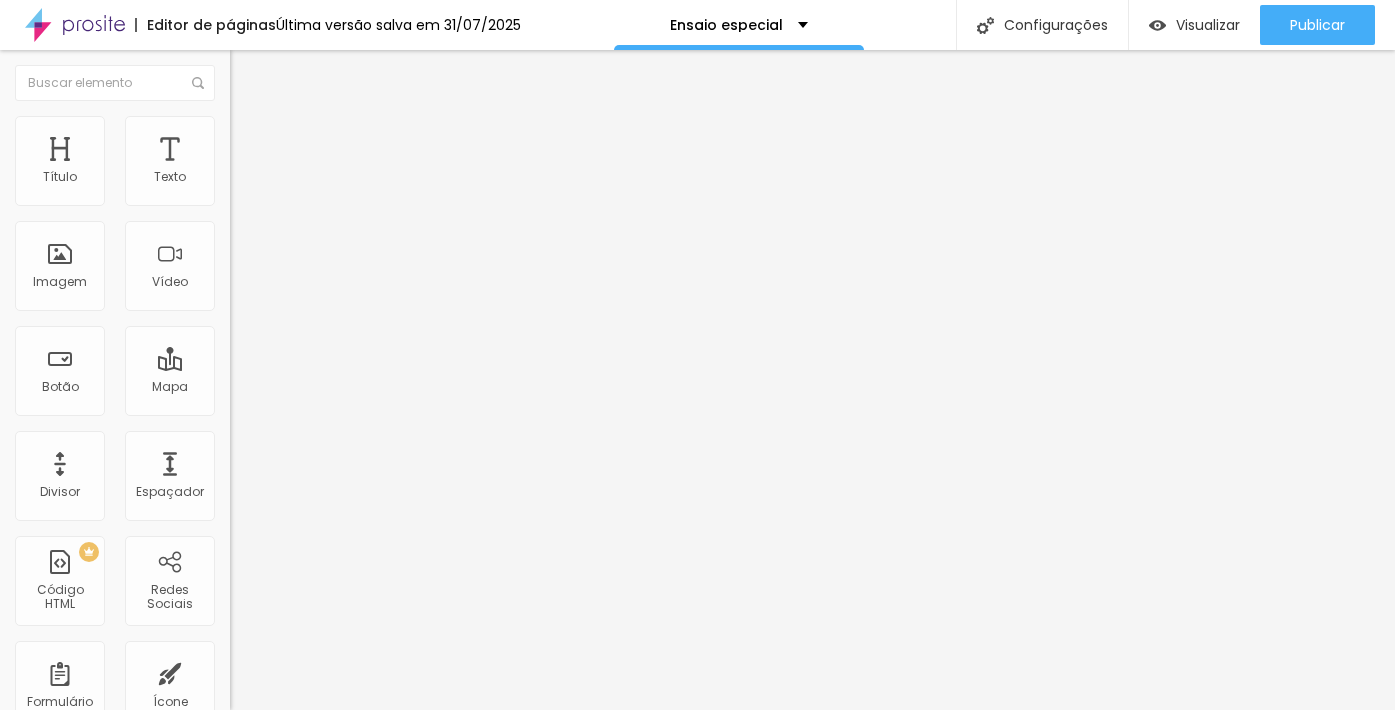 scroll, scrollTop: 0, scrollLeft: 0, axis: both 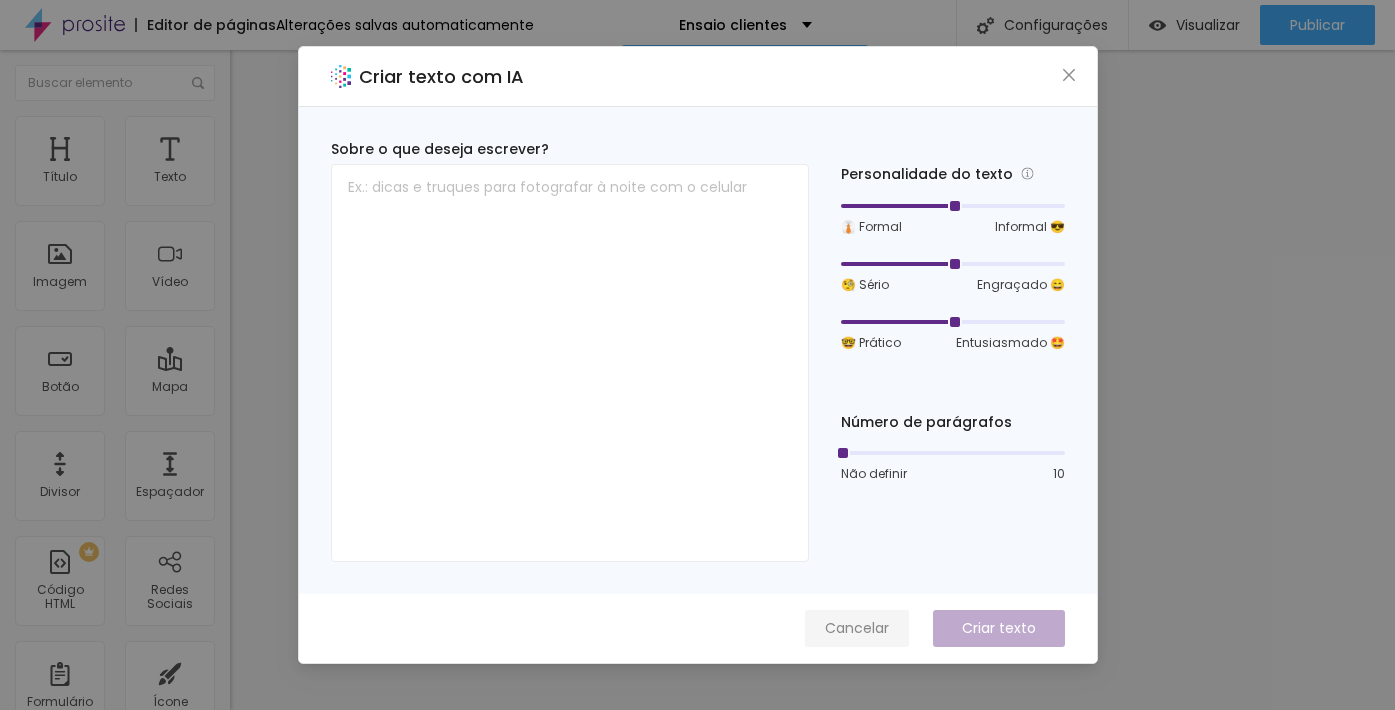 click on "Cancelar" at bounding box center [857, 628] 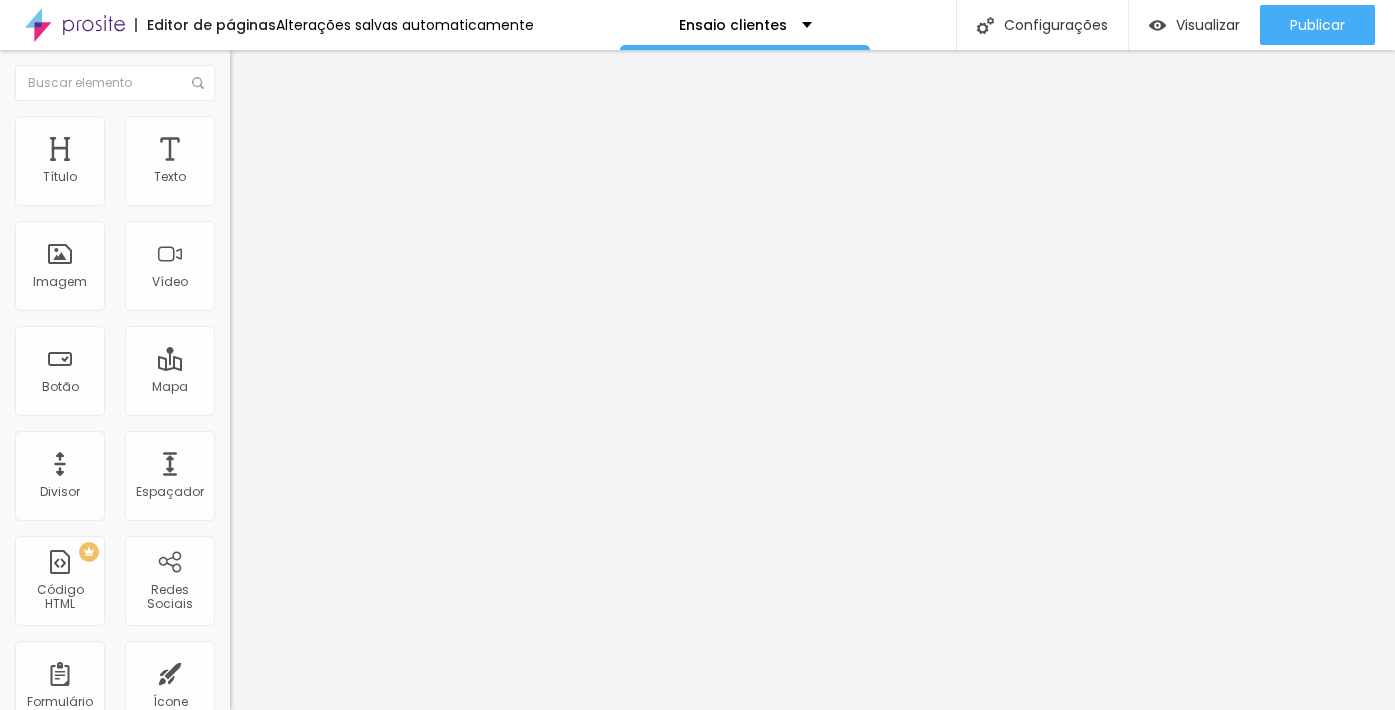 click at bounding box center (239, 125) 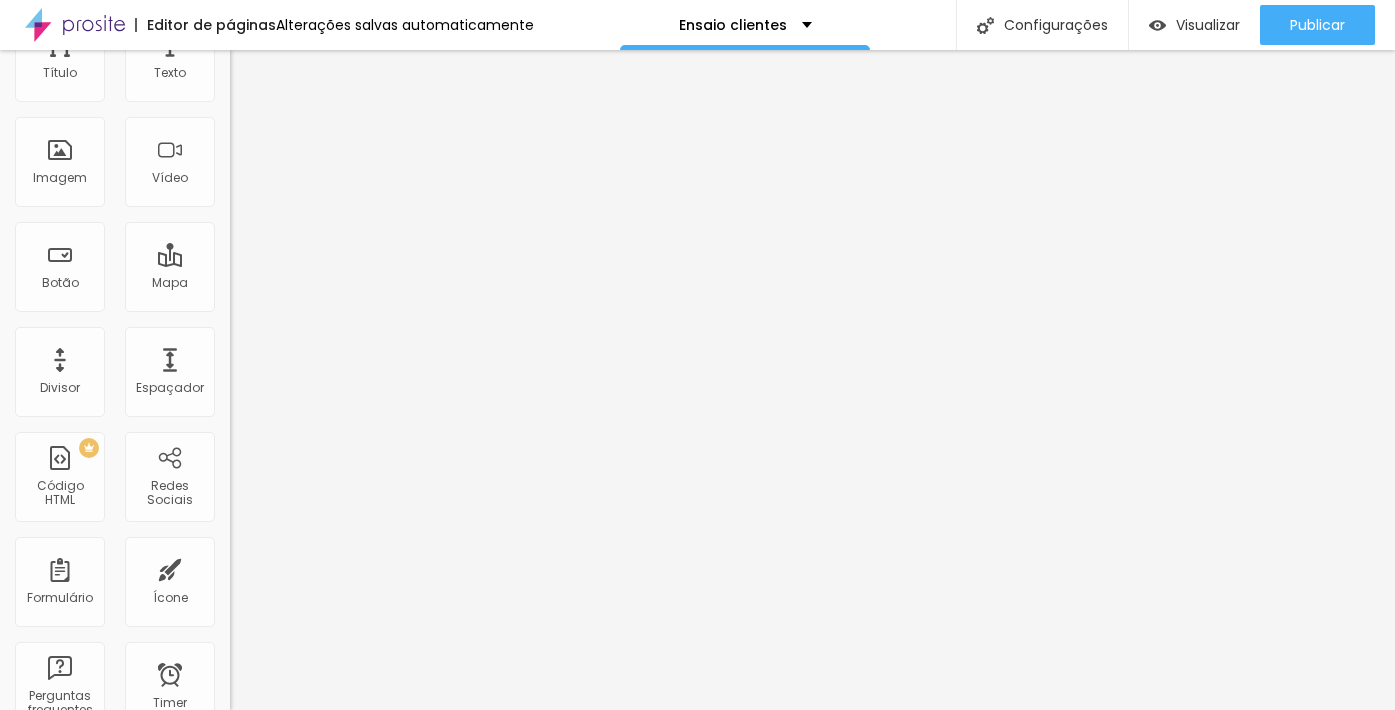 scroll, scrollTop: 0, scrollLeft: 0, axis: both 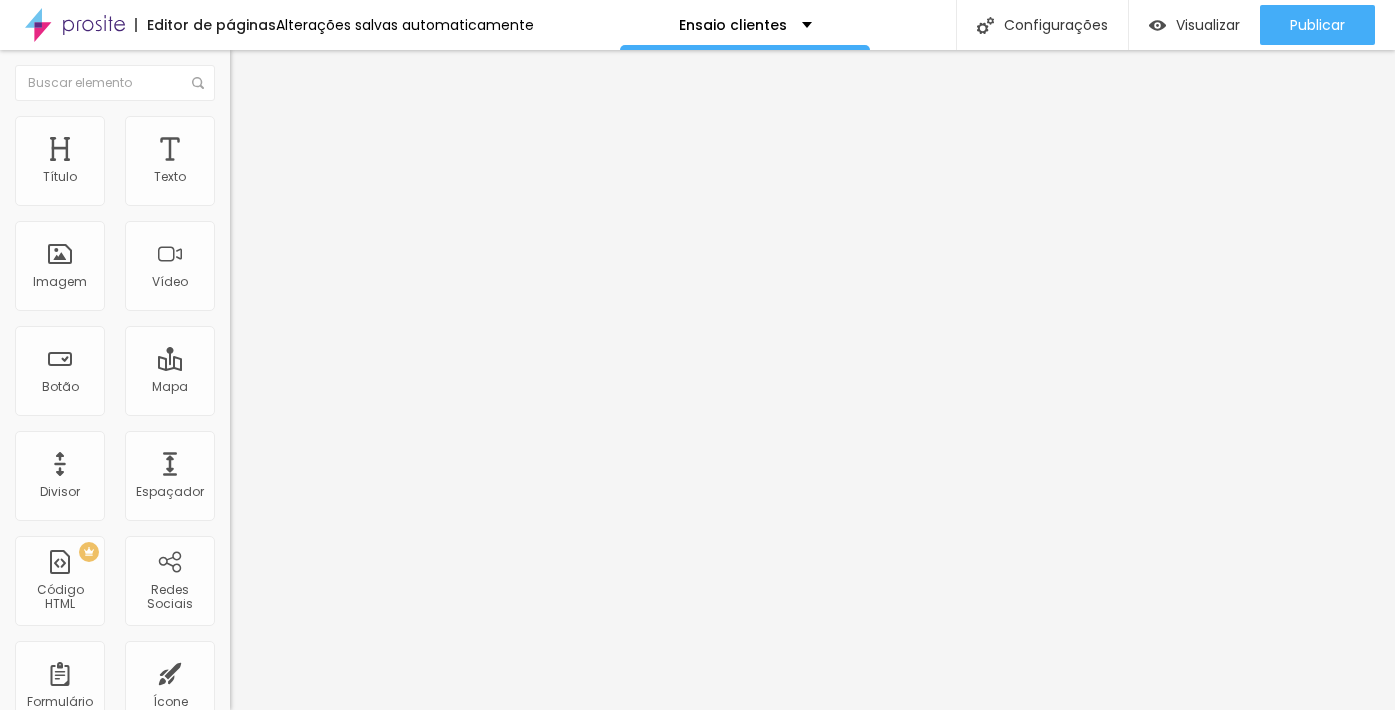 click on "Adicionar imagem" at bounding box center [294, 163] 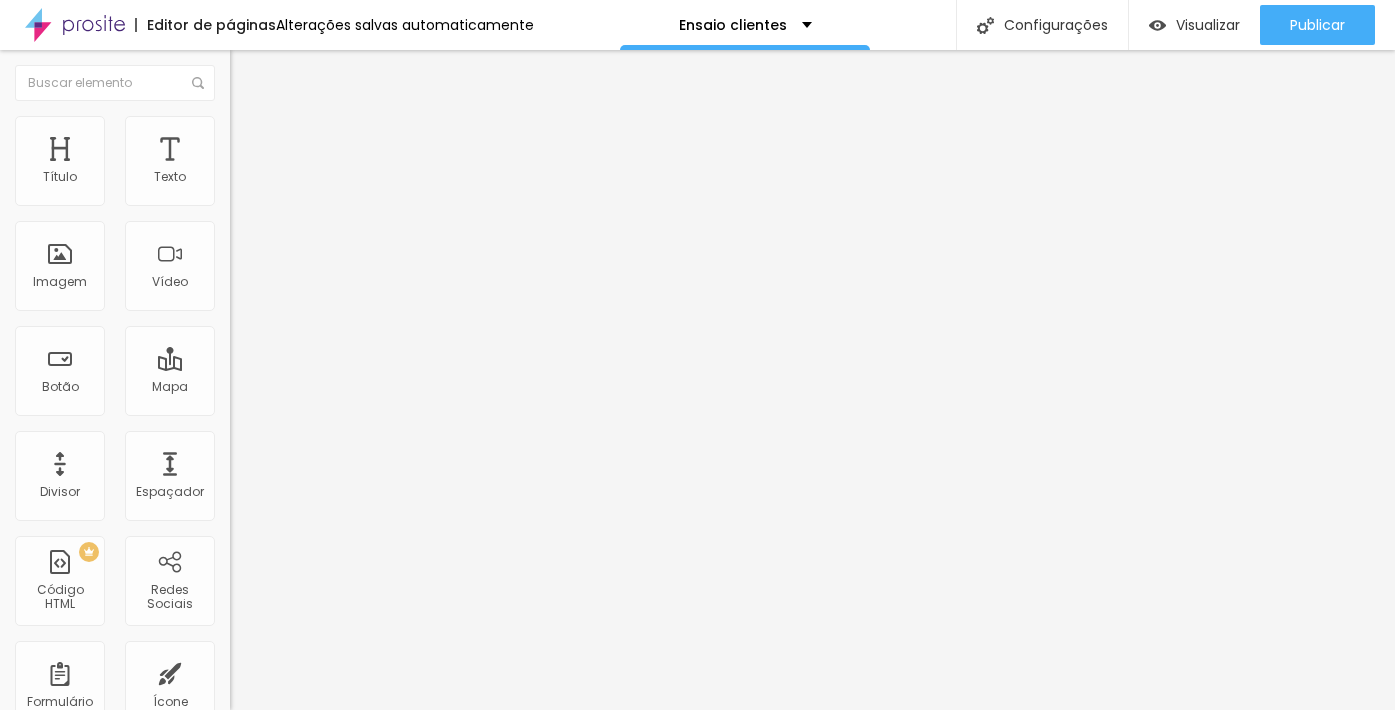 type on "95" 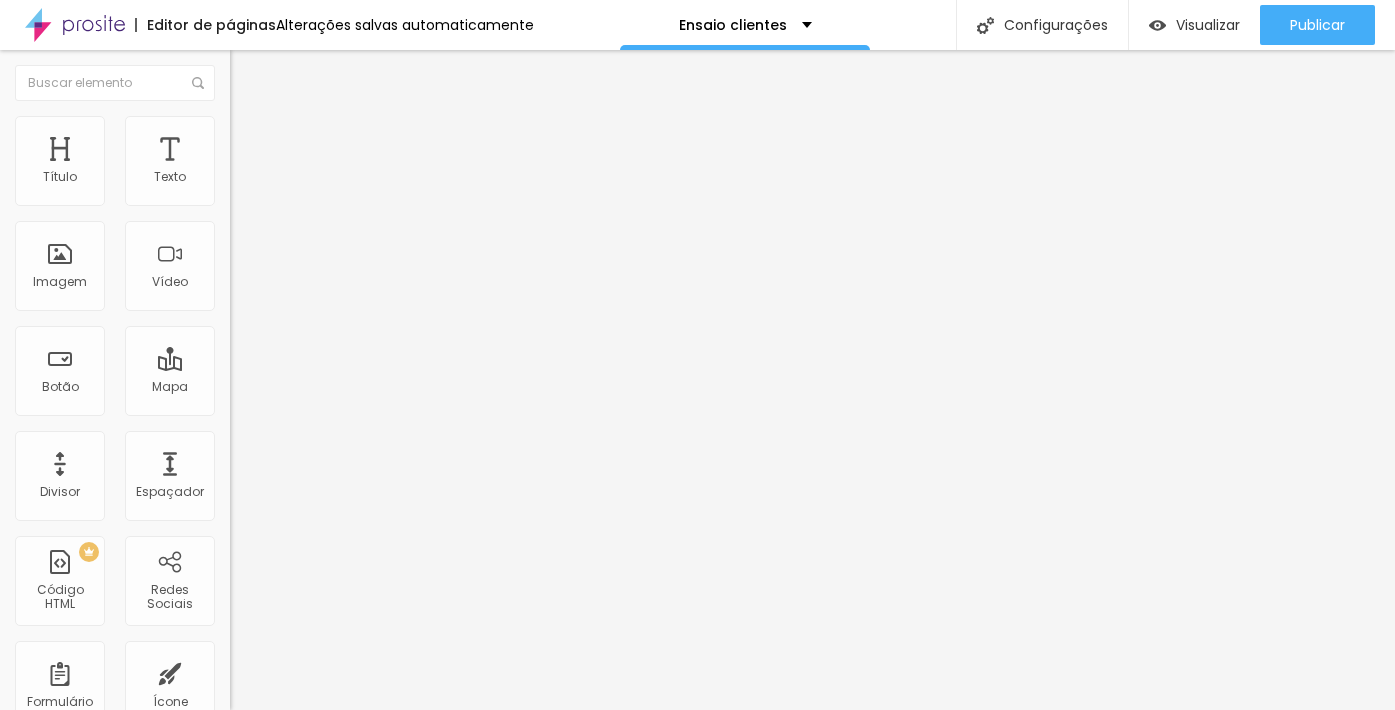 type on "90" 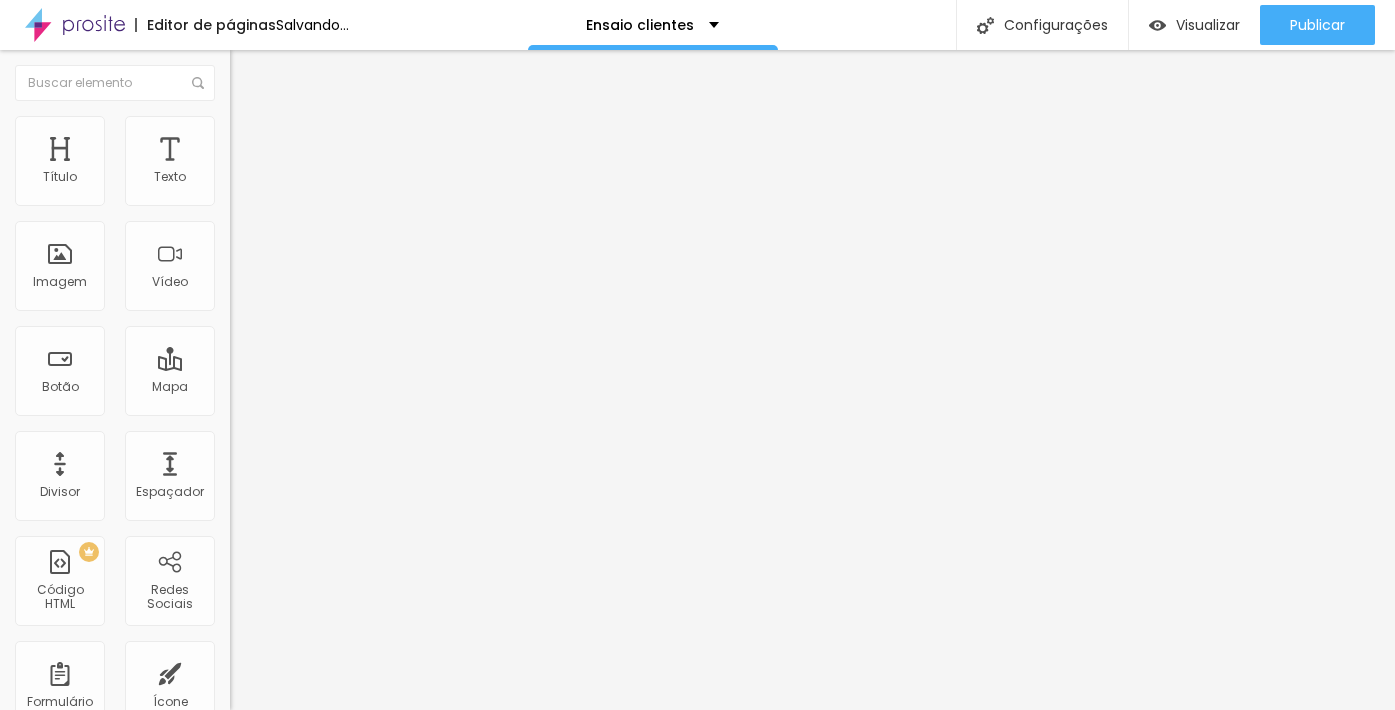 type on "55" 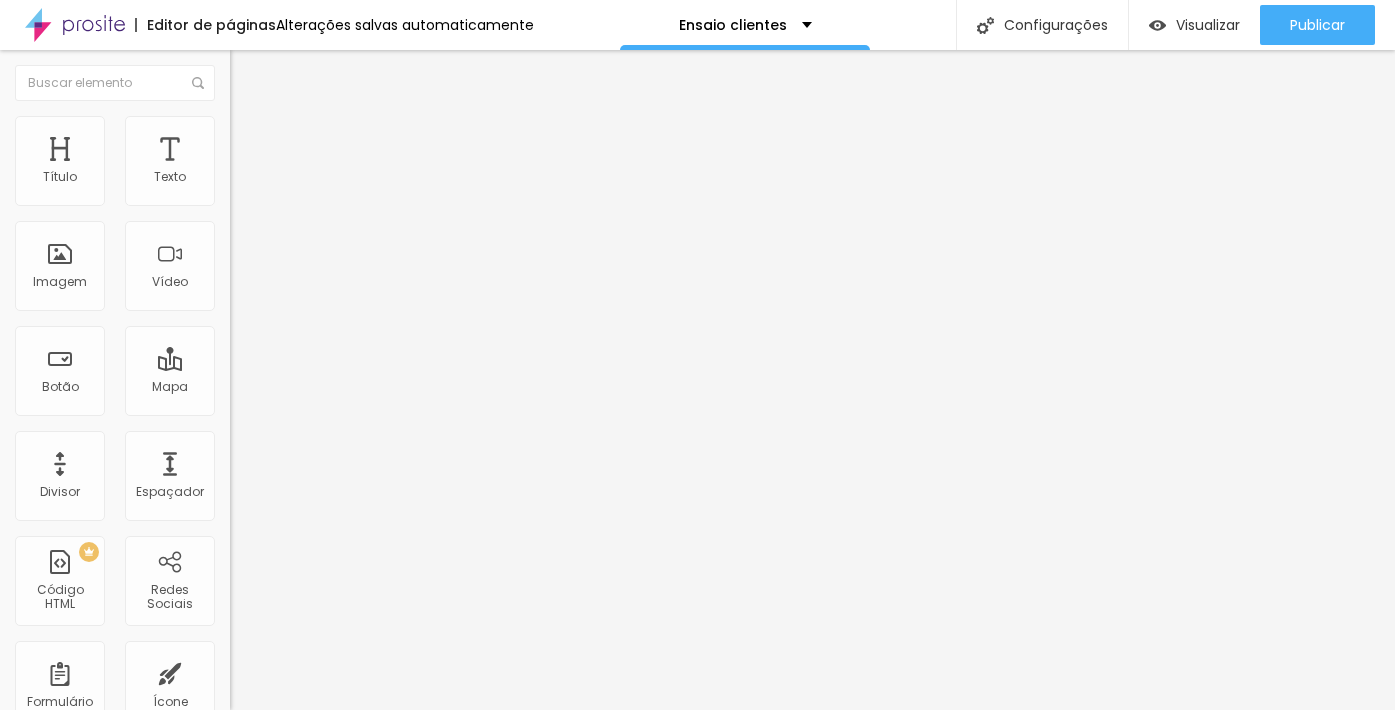 drag, startPoint x: 210, startPoint y: 216, endPoint x: 118, endPoint y: 213, distance: 92.0489 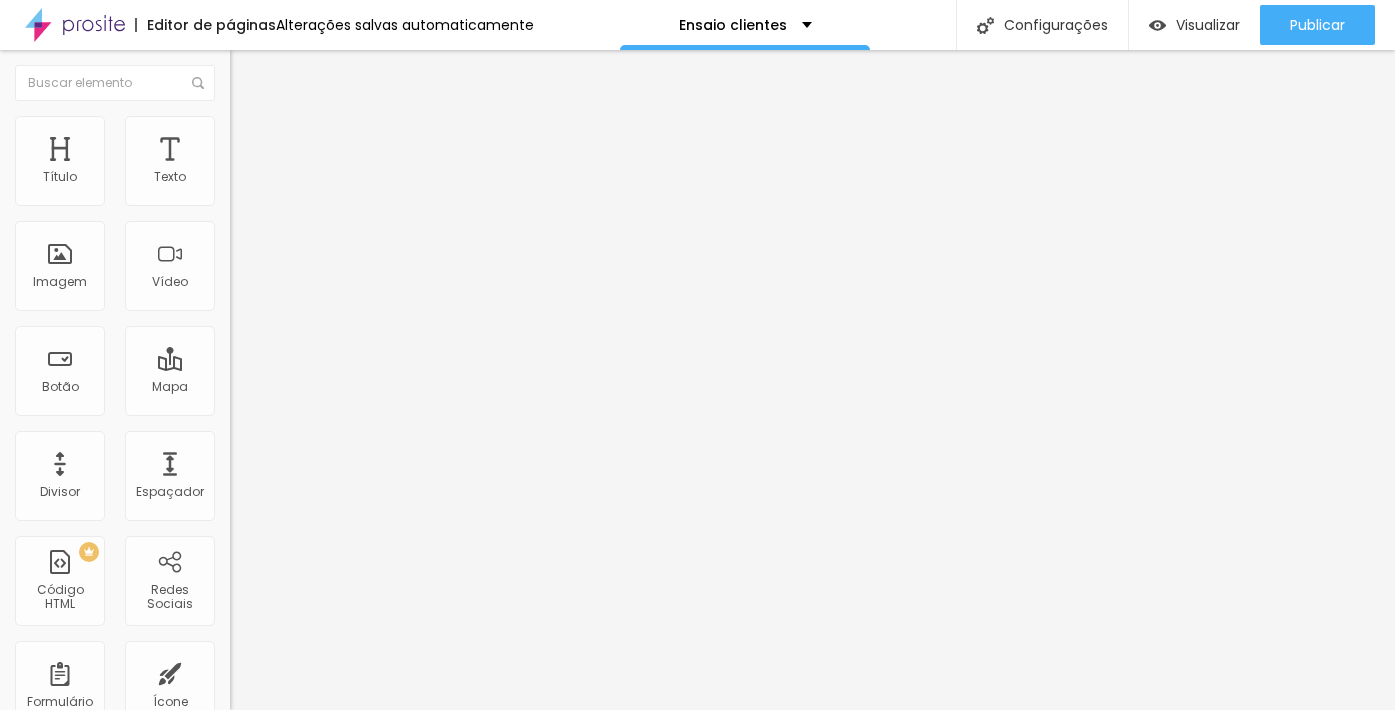 click at bounding box center (239, 125) 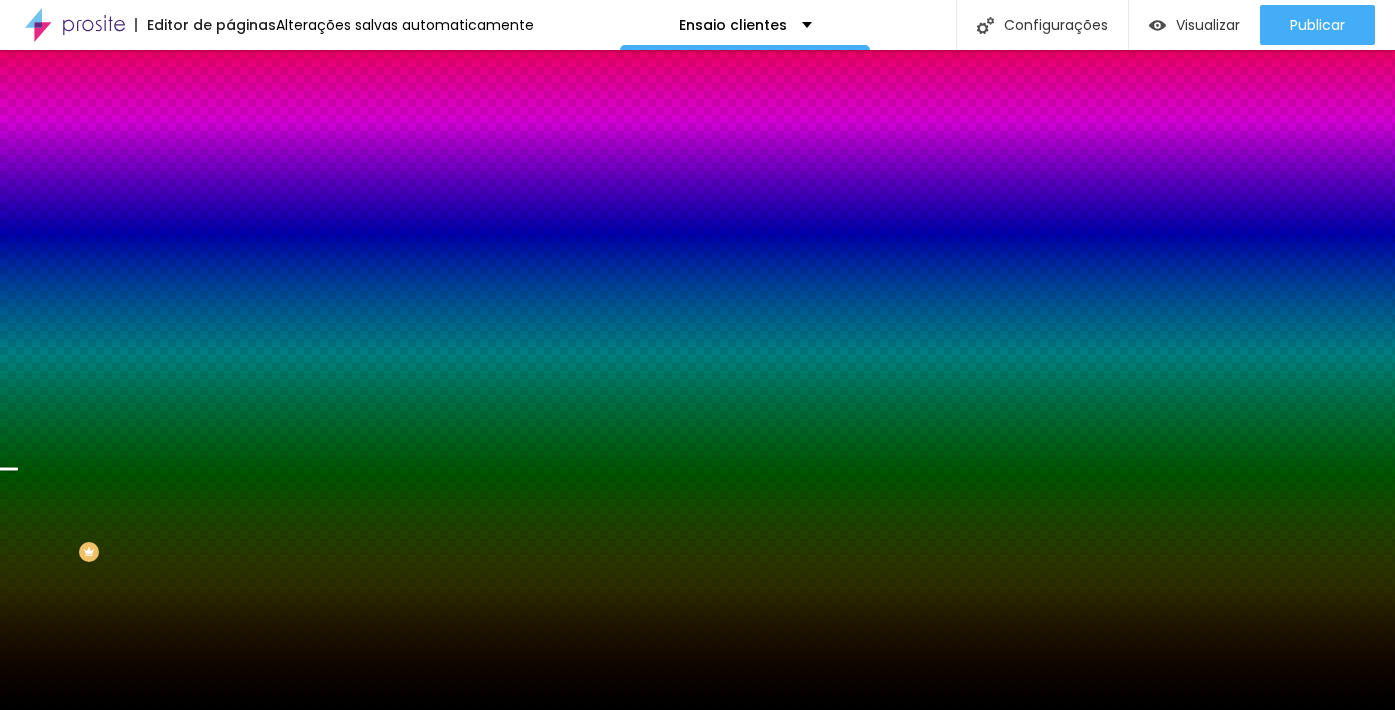 click on "Trocar imagem" at bounding box center (284, 175) 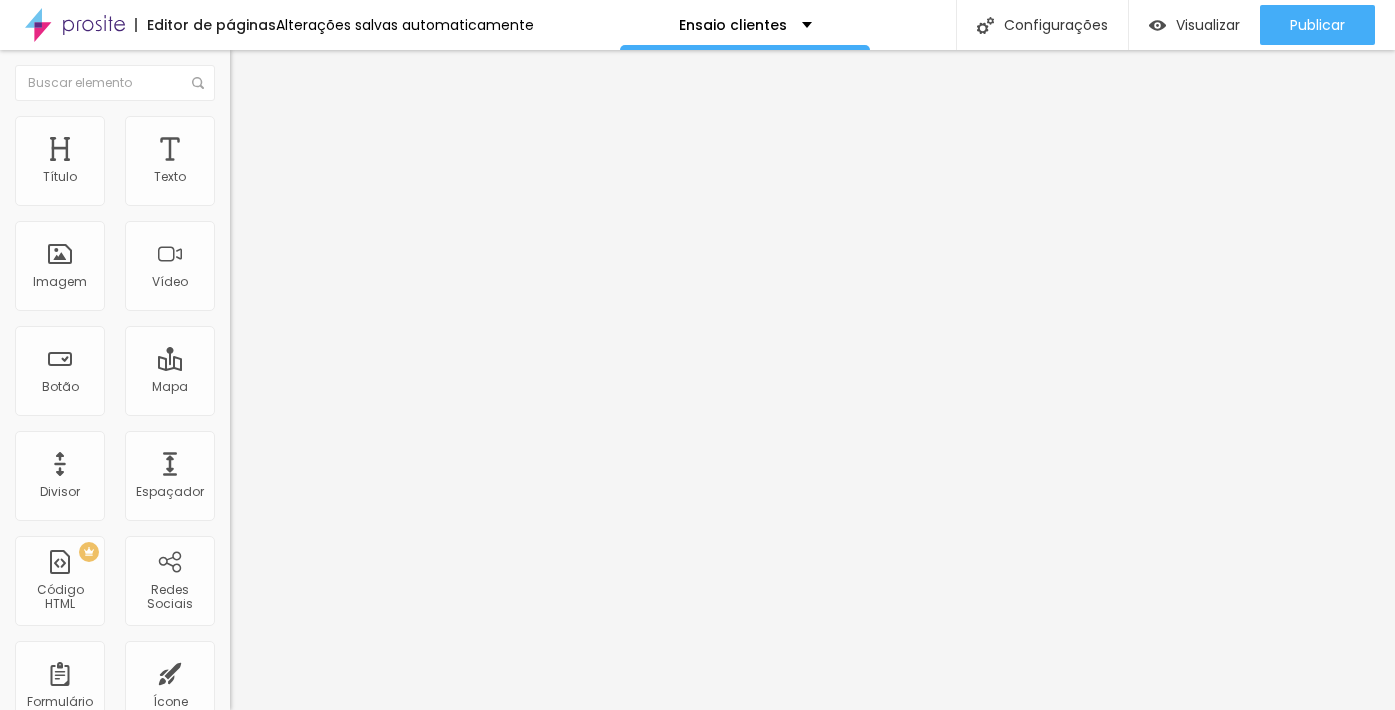 click on "Estilo" at bounding box center [345, 126] 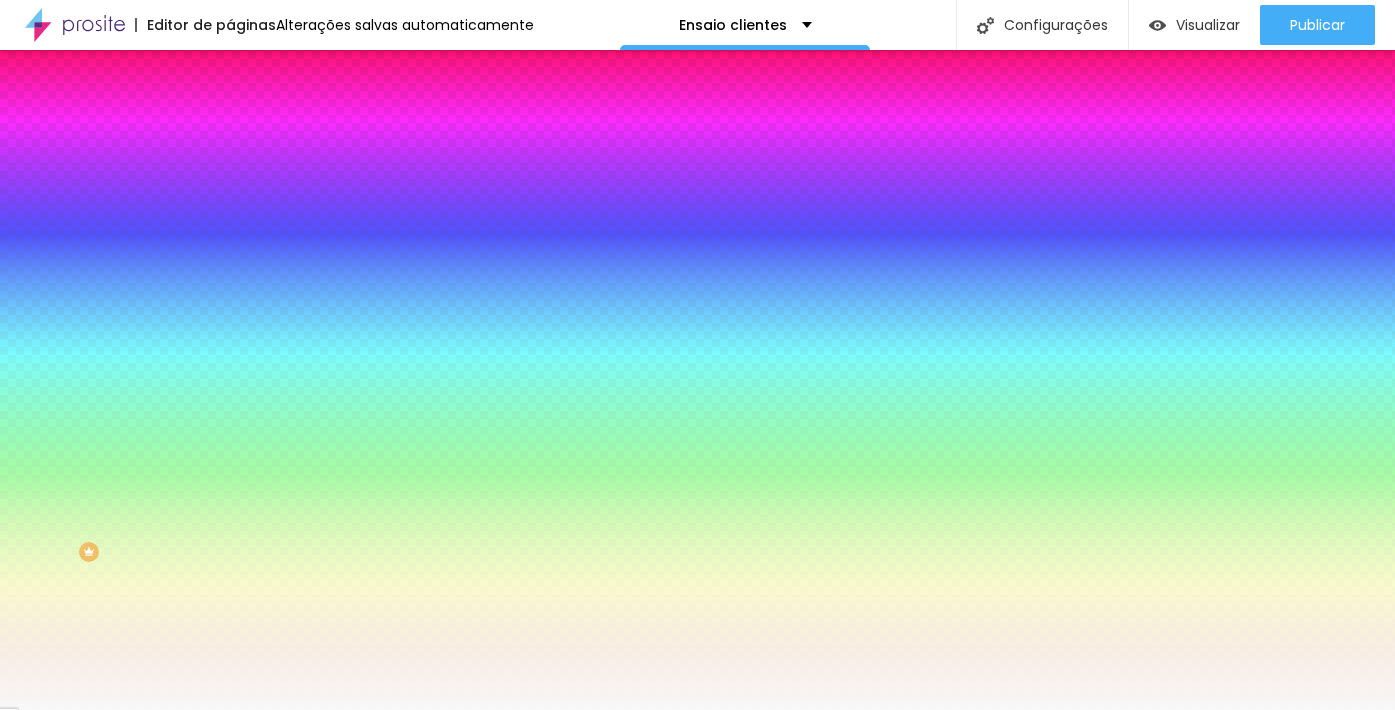click on "Conteúdo" at bounding box center [345, 106] 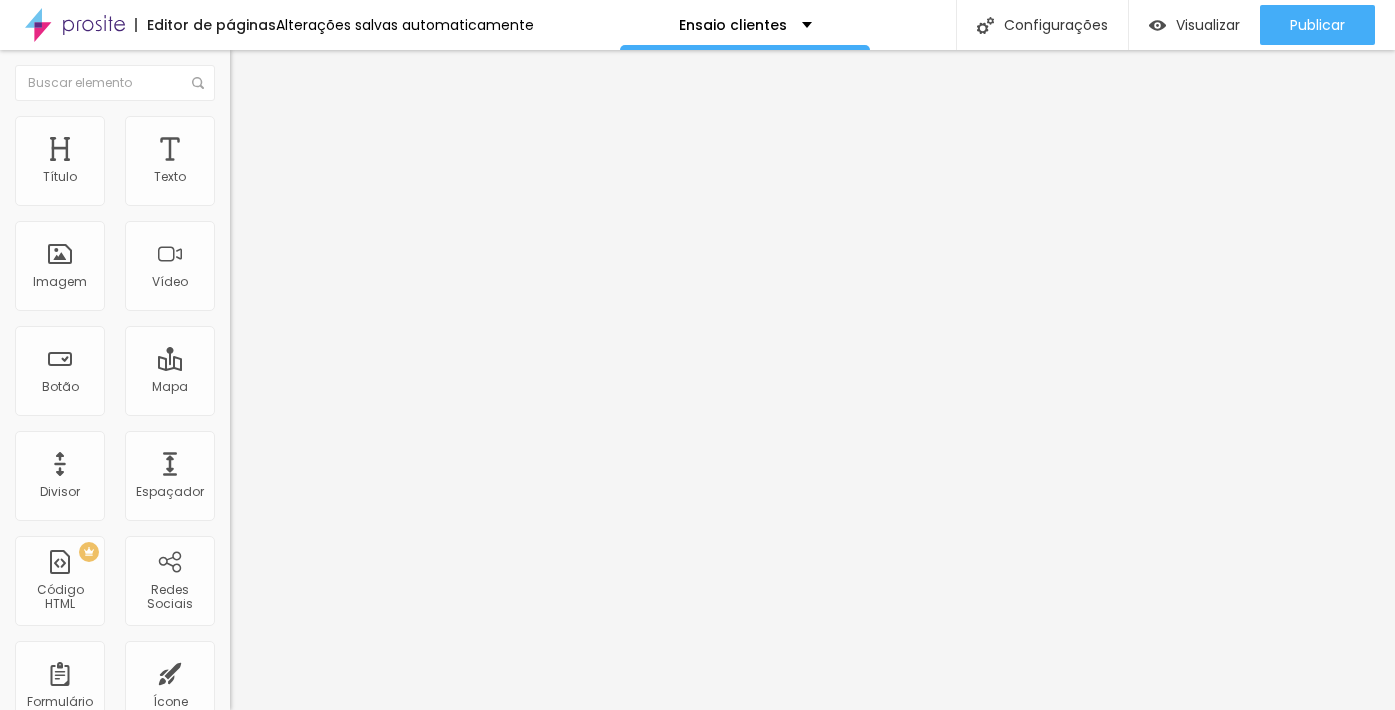 click on "Adicionar imagem" at bounding box center [294, 163] 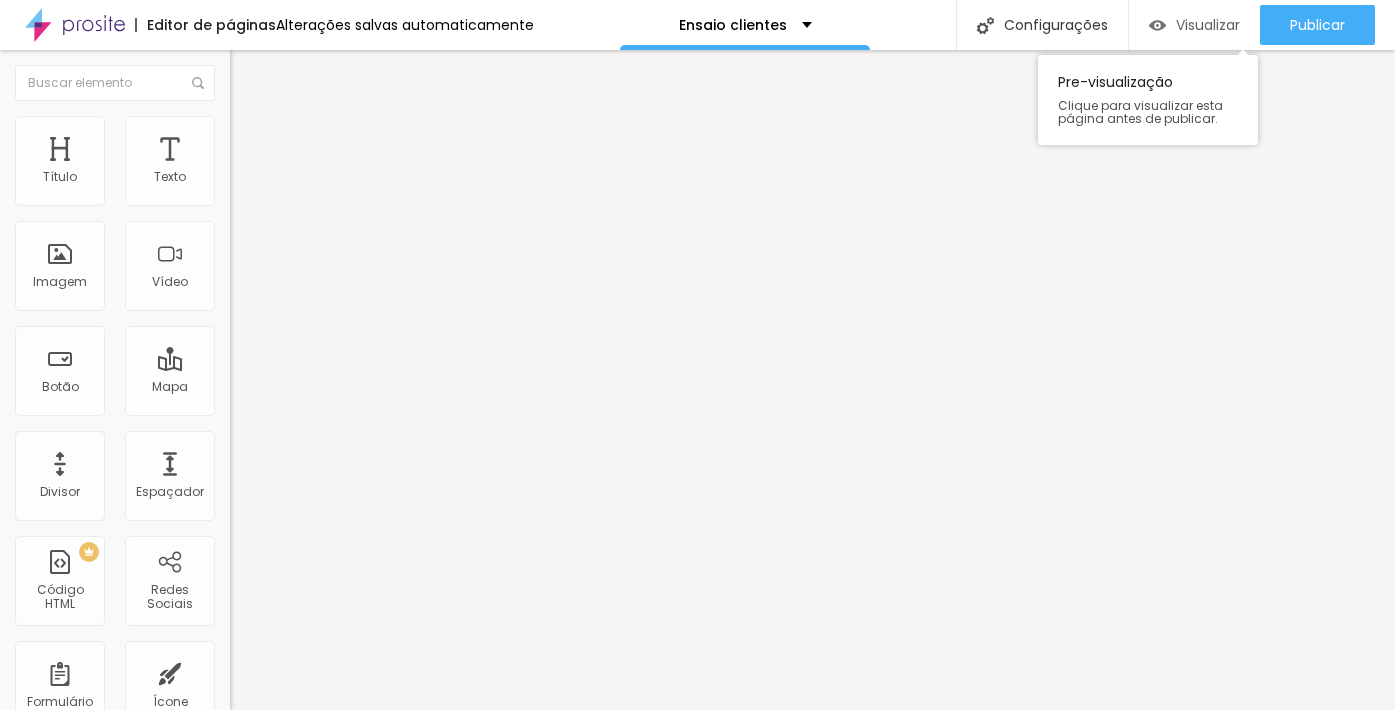 click on "Visualizar" at bounding box center (1208, 25) 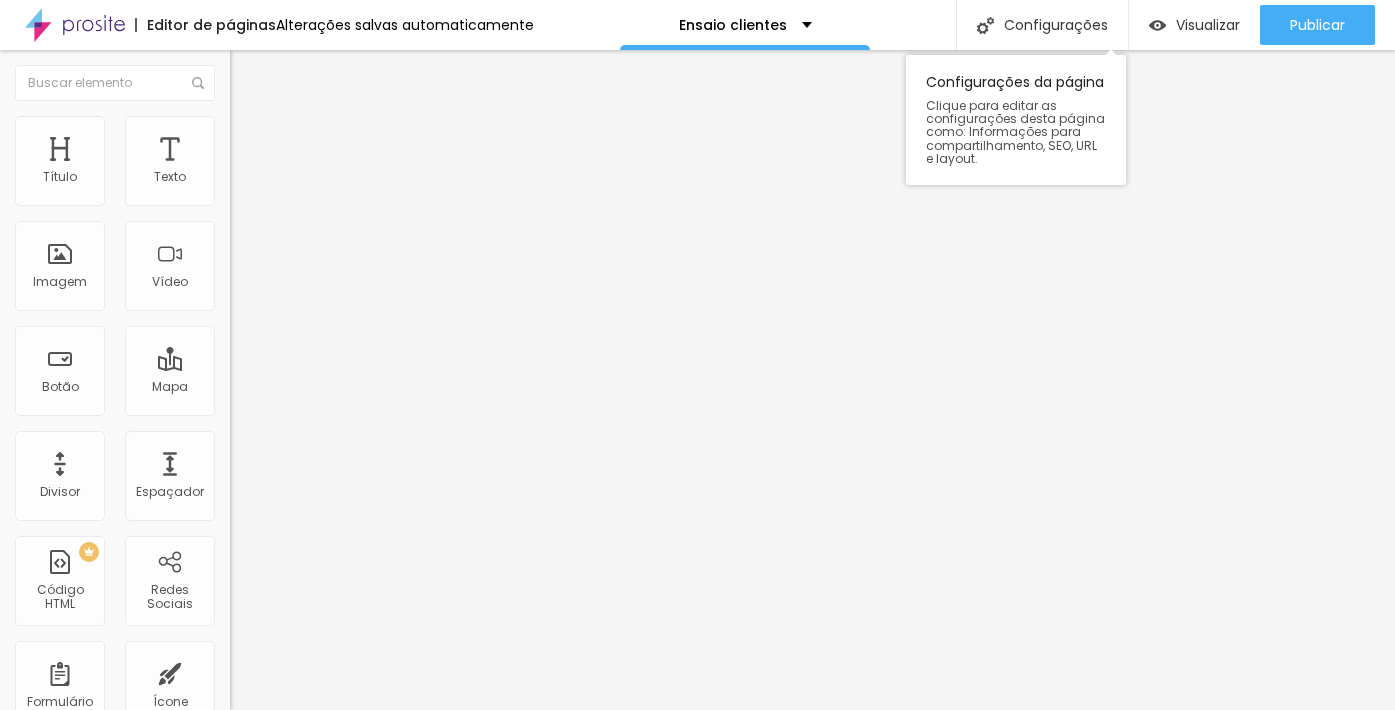 scroll, scrollTop: 0, scrollLeft: 0, axis: both 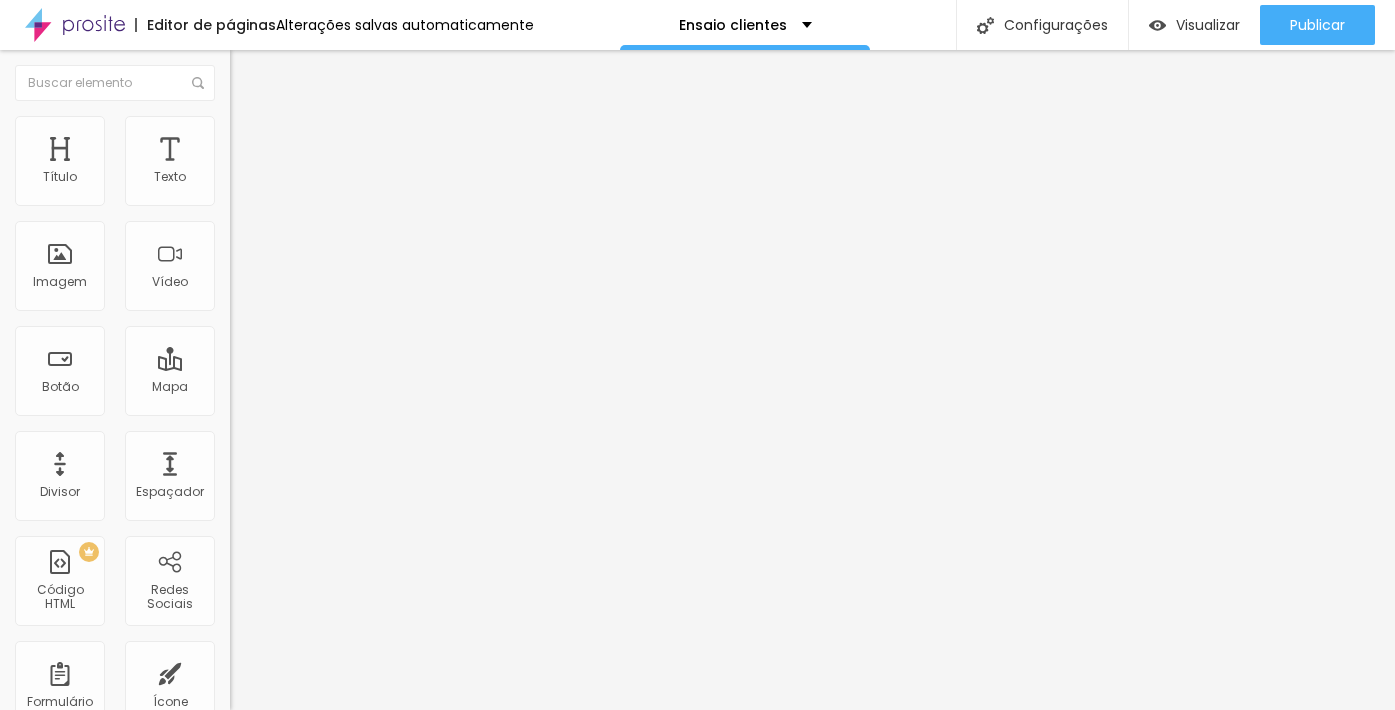 click on "Trocar imagem" at bounding box center [284, 163] 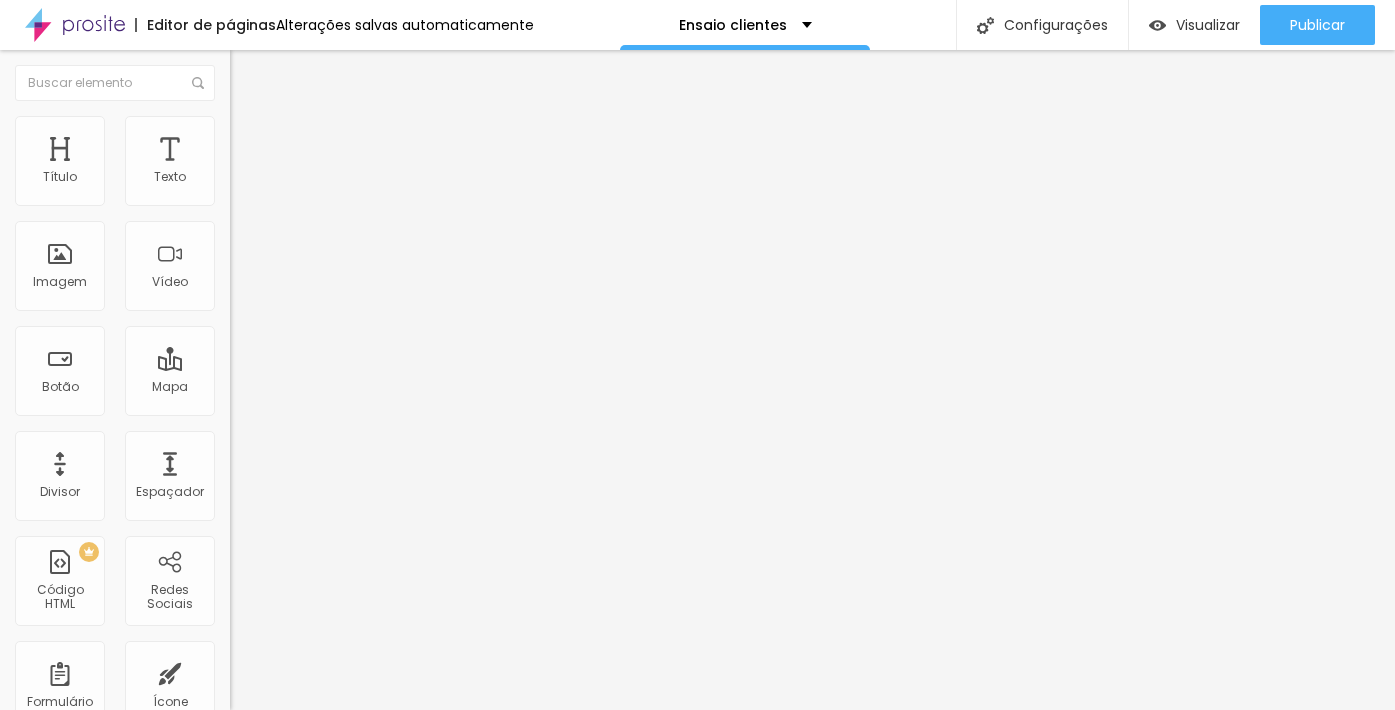 type on "60" 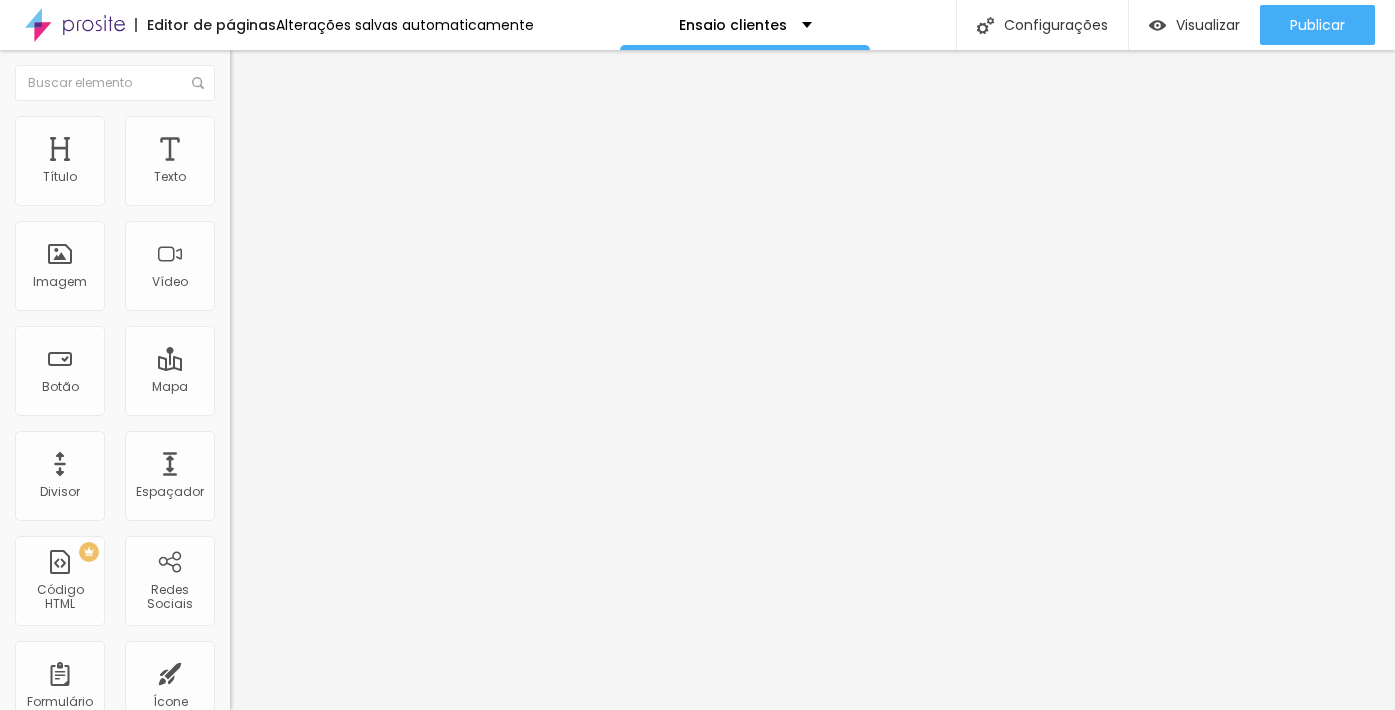 type on "65" 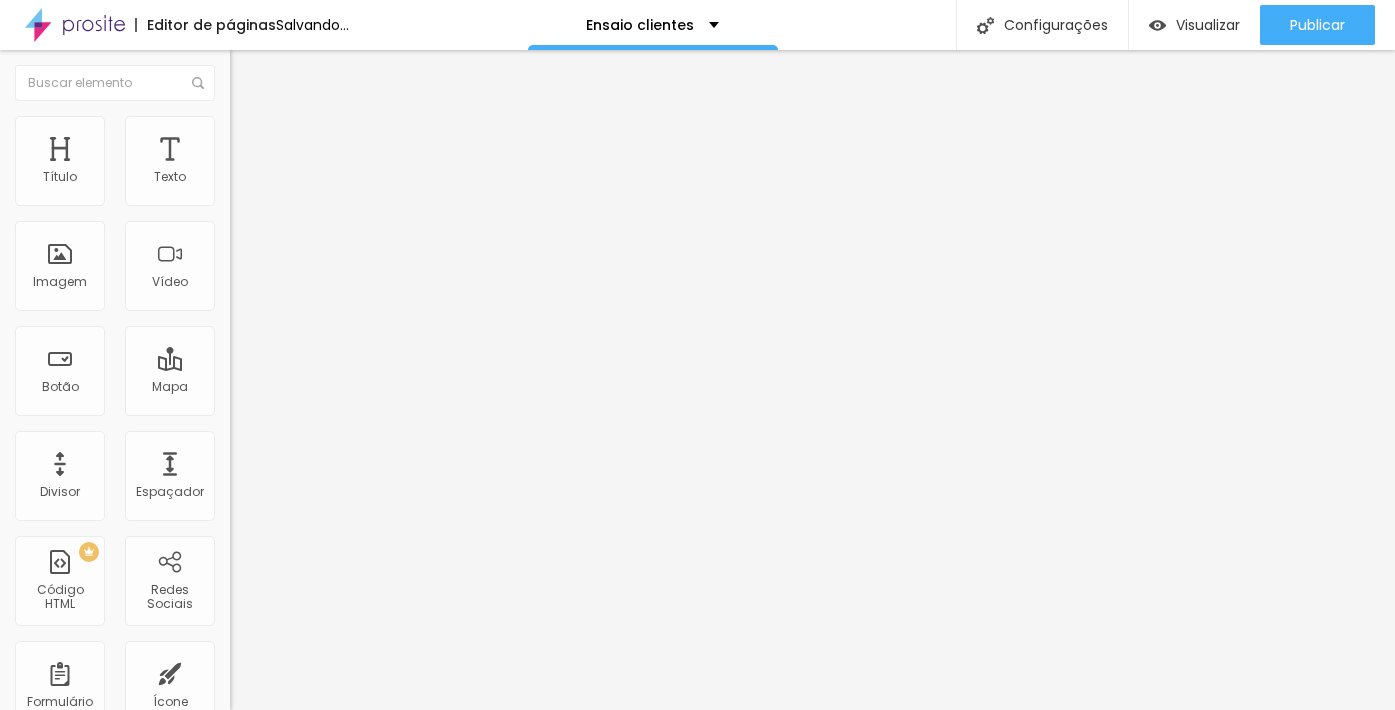 type on "70" 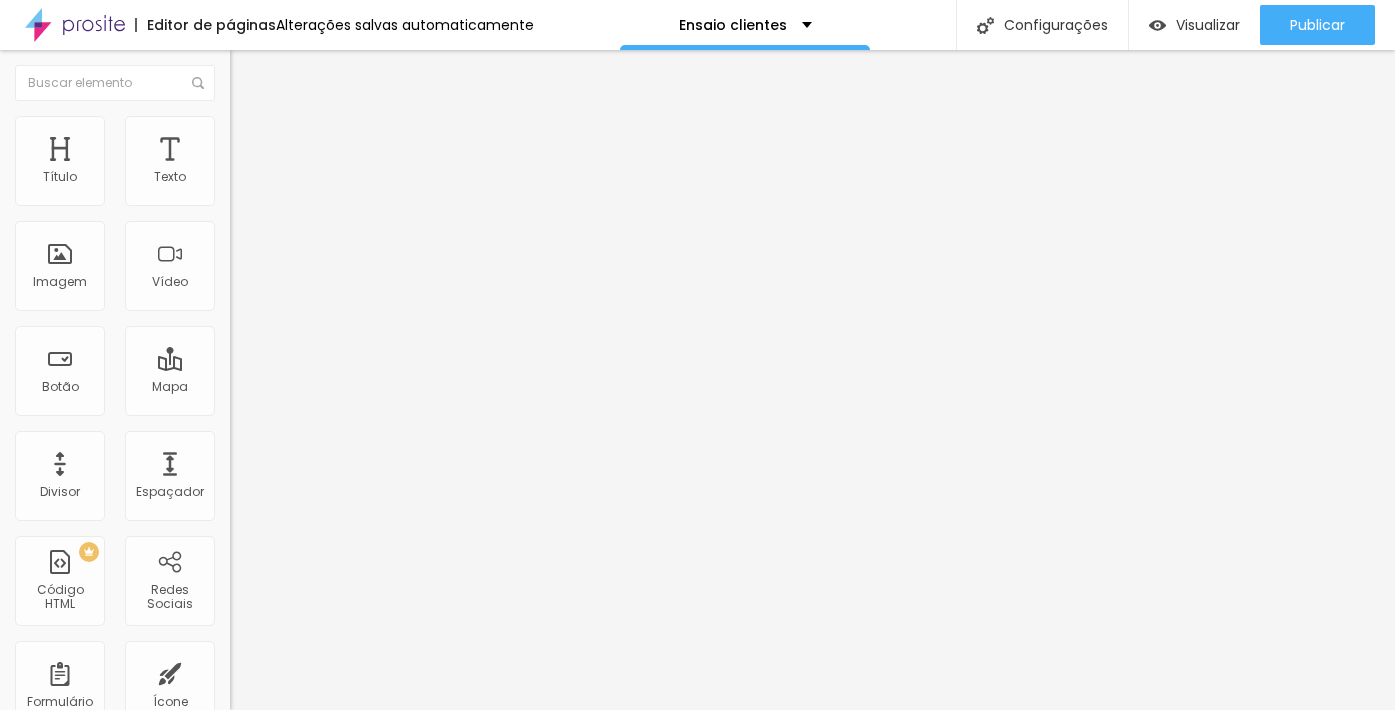 drag, startPoint x: 115, startPoint y: 217, endPoint x: 147, endPoint y: 212, distance: 32.38827 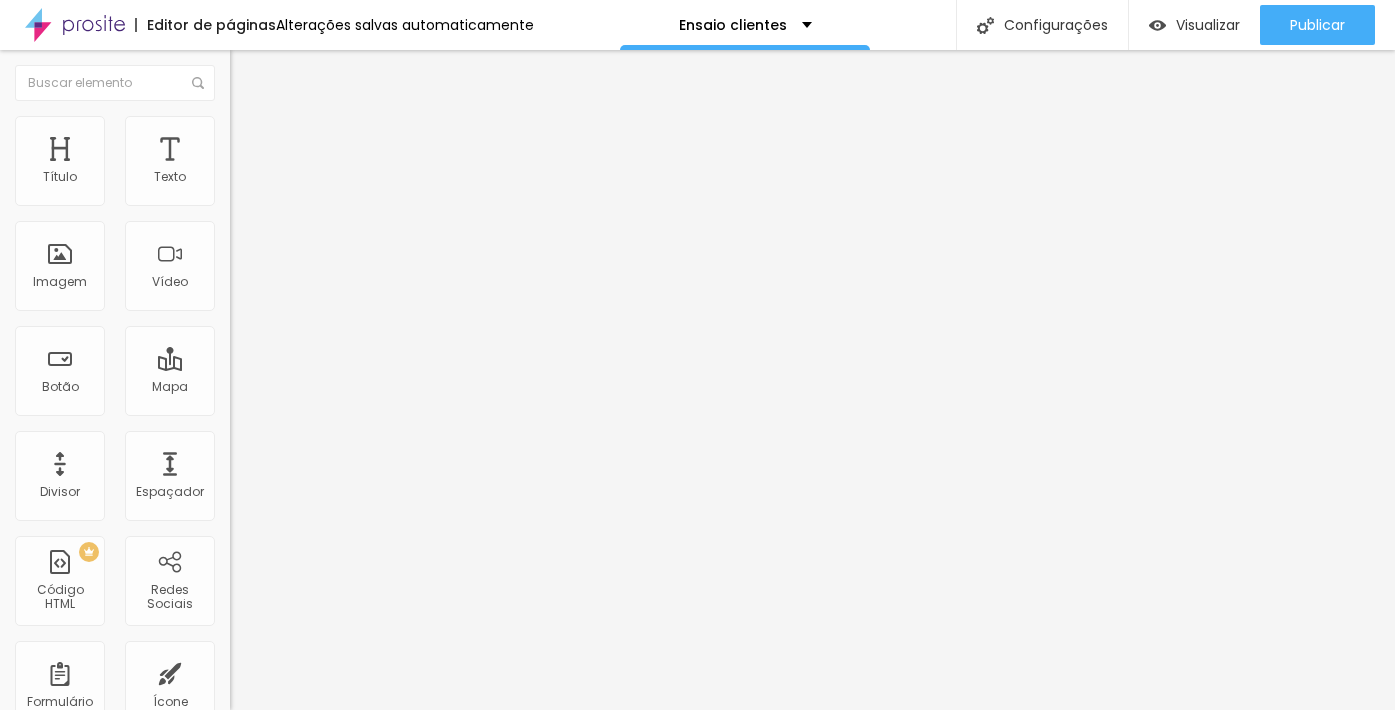 click on "Trocar imagem" at bounding box center [284, 163] 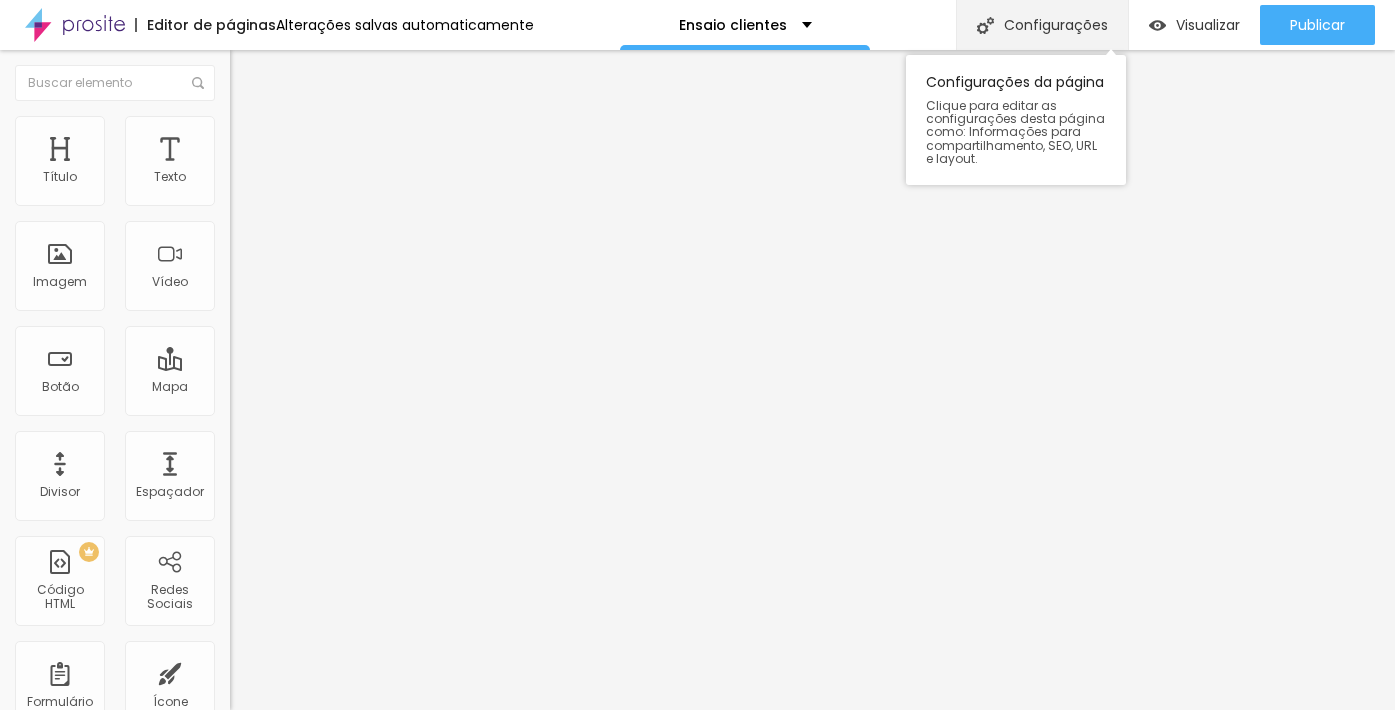 click on "Configurações" at bounding box center [1042, 25] 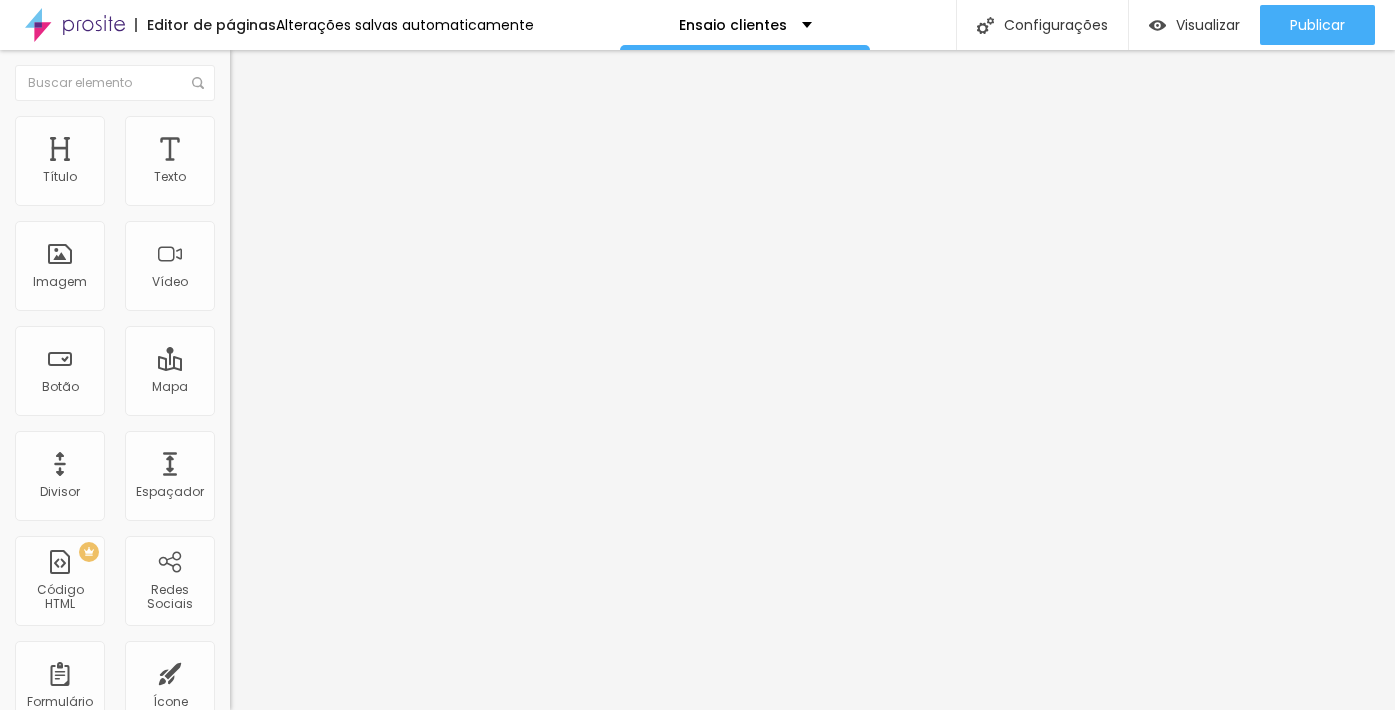 click at bounding box center [697, 731] 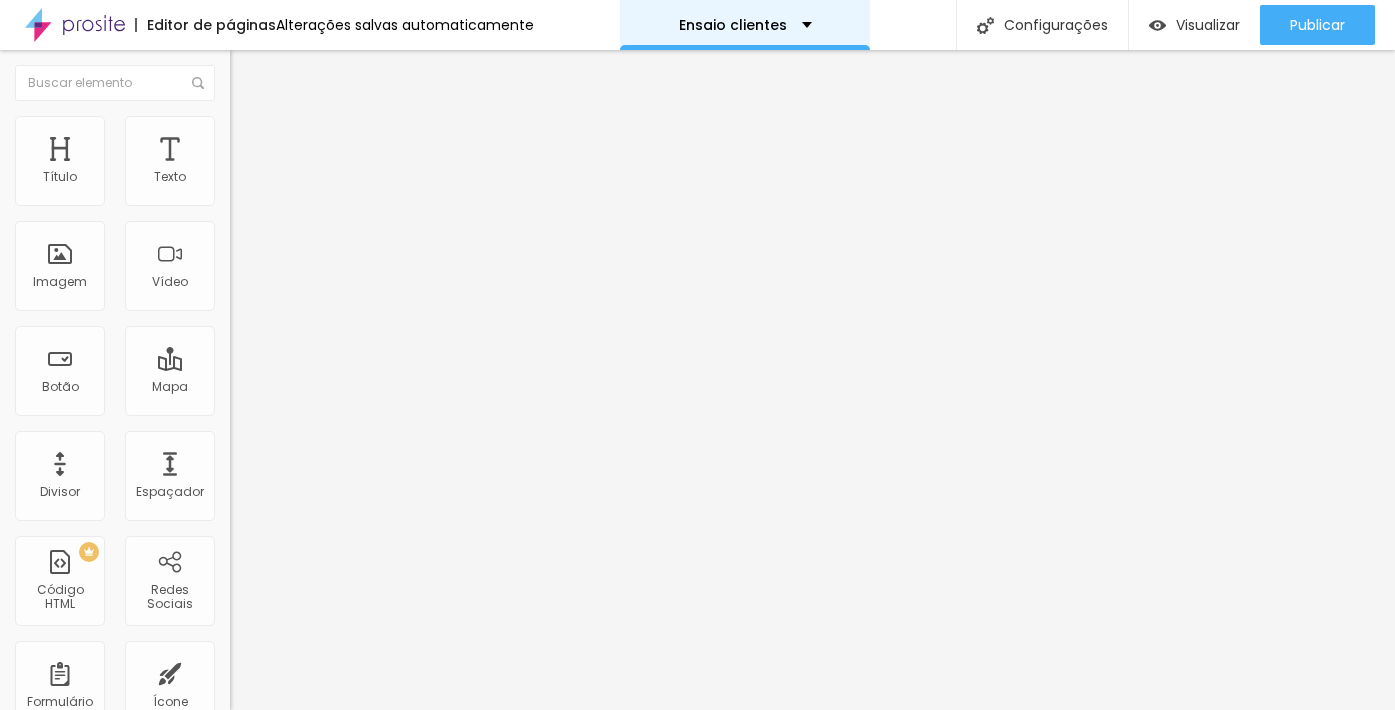 click on "Ensaio clientes" at bounding box center (745, 25) 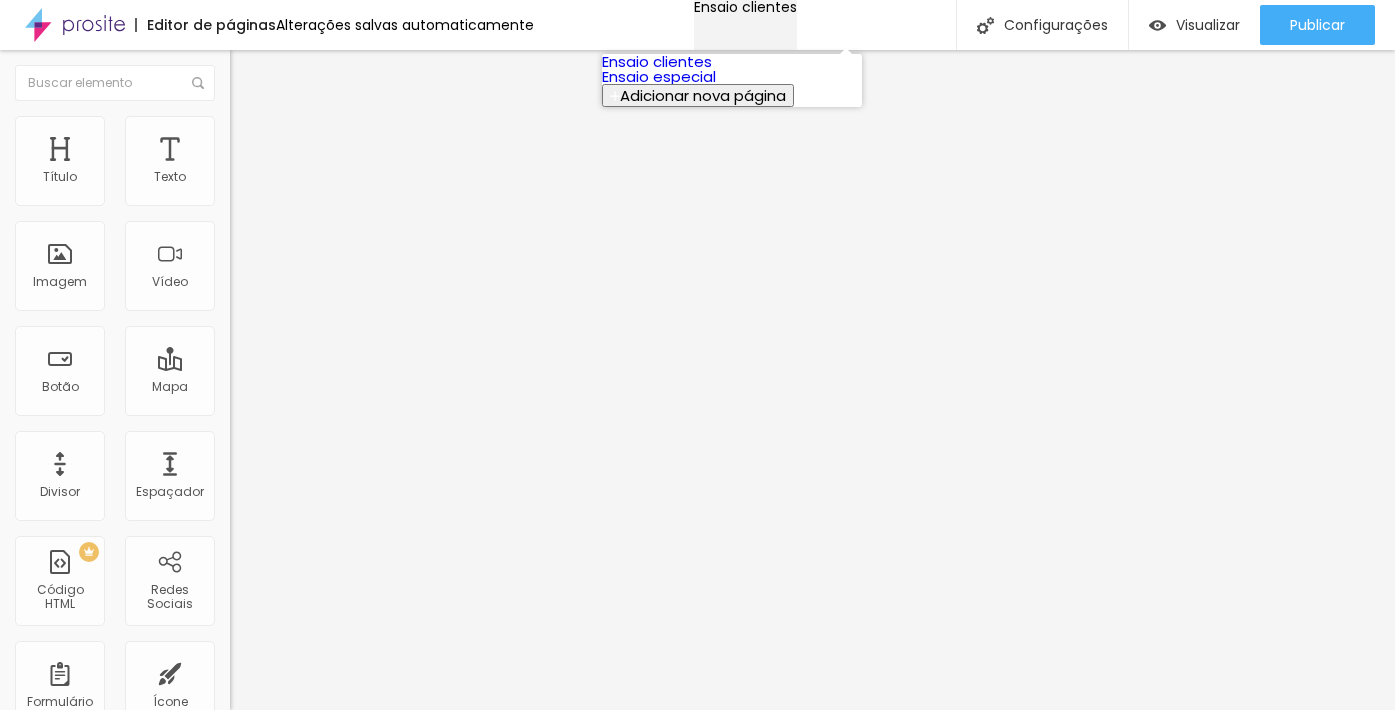 click on "Ensaio clientes" at bounding box center (745, 7) 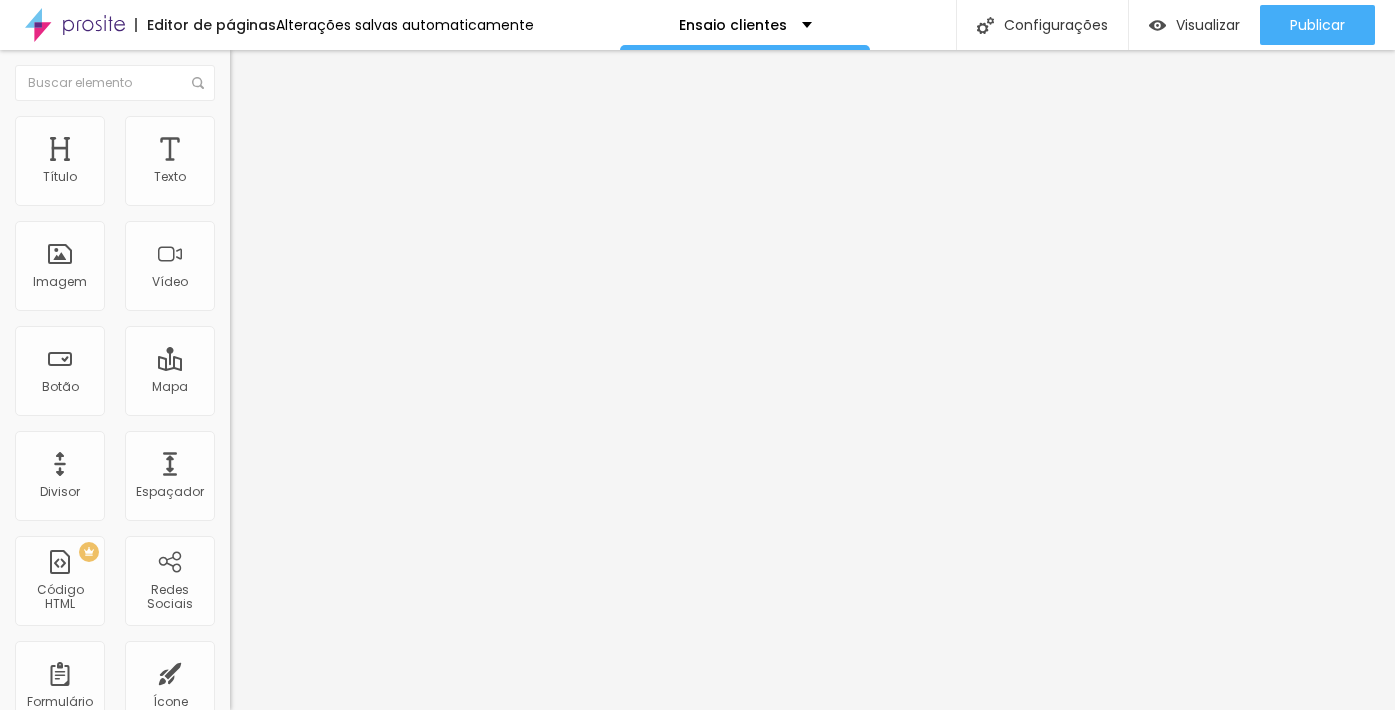 click on "Editor de páginas" at bounding box center [205, 25] 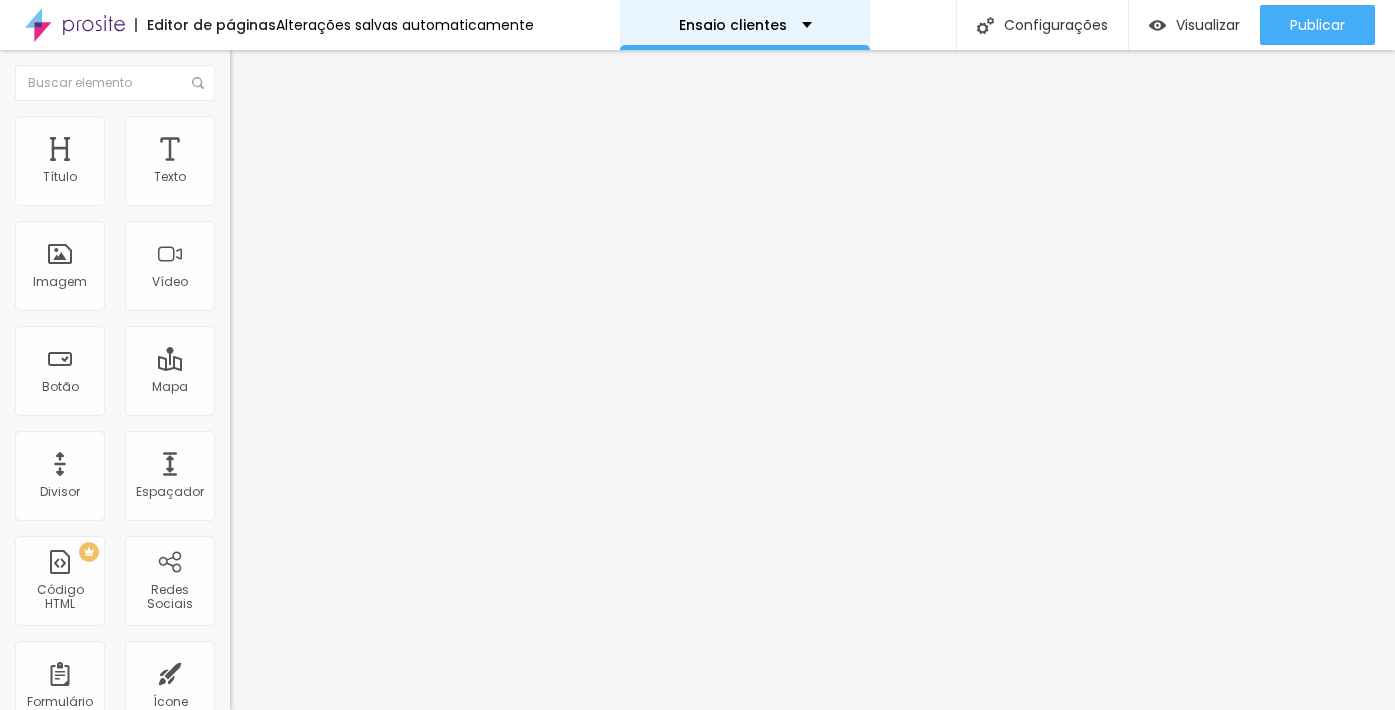 scroll, scrollTop: 0, scrollLeft: 0, axis: both 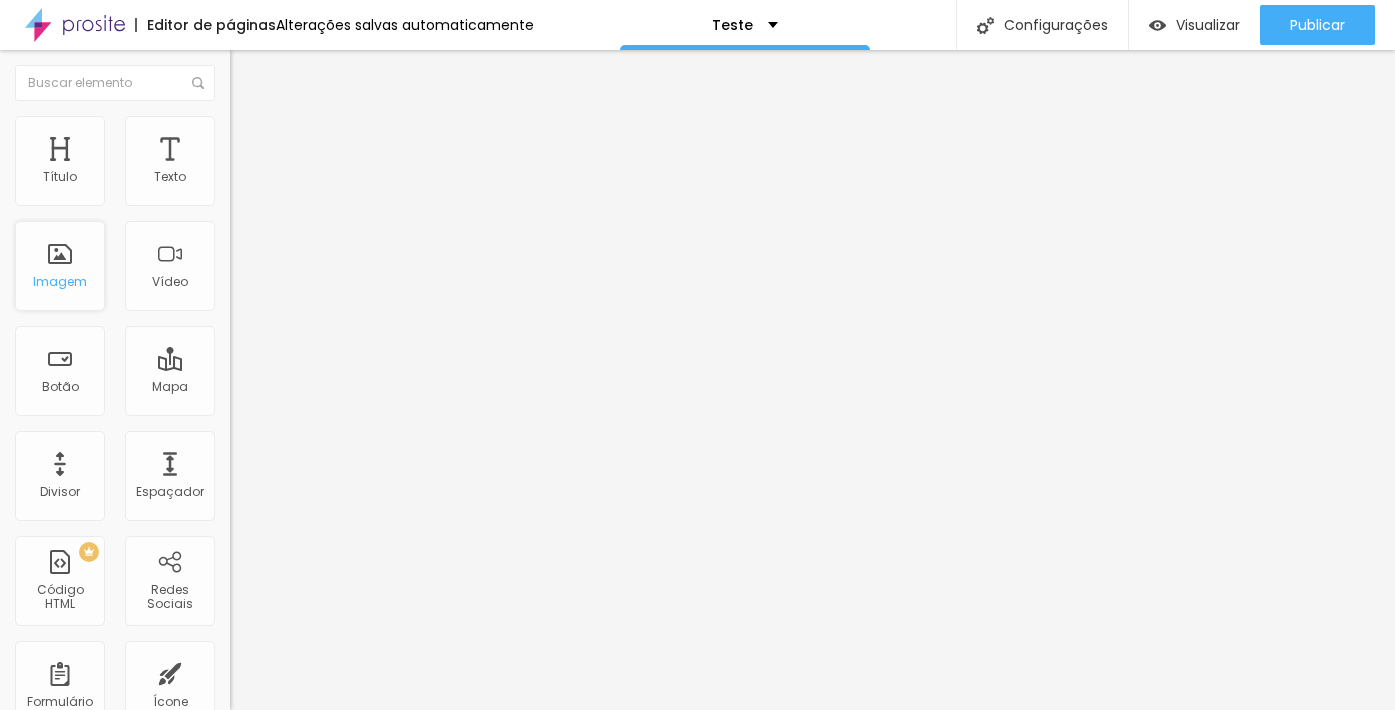 click on "Imagem" at bounding box center (60, 282) 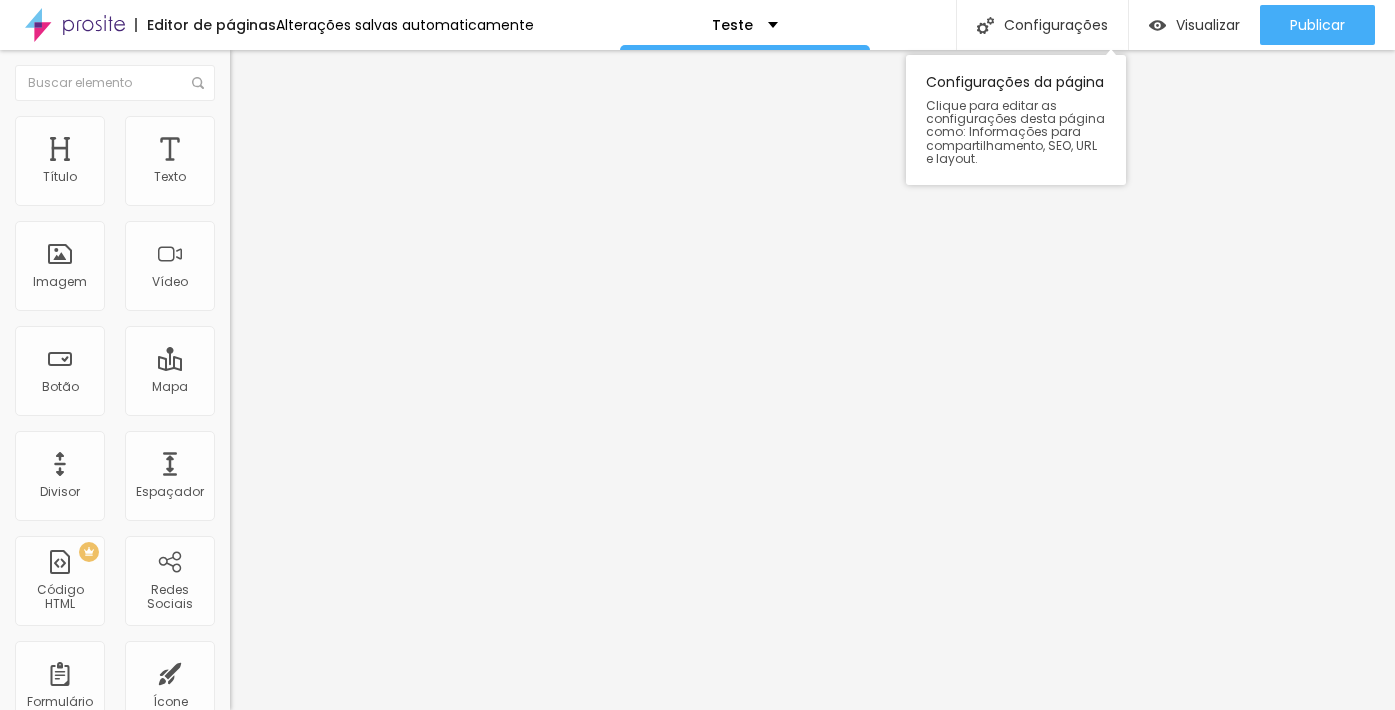 scroll, scrollTop: 0, scrollLeft: 0, axis: both 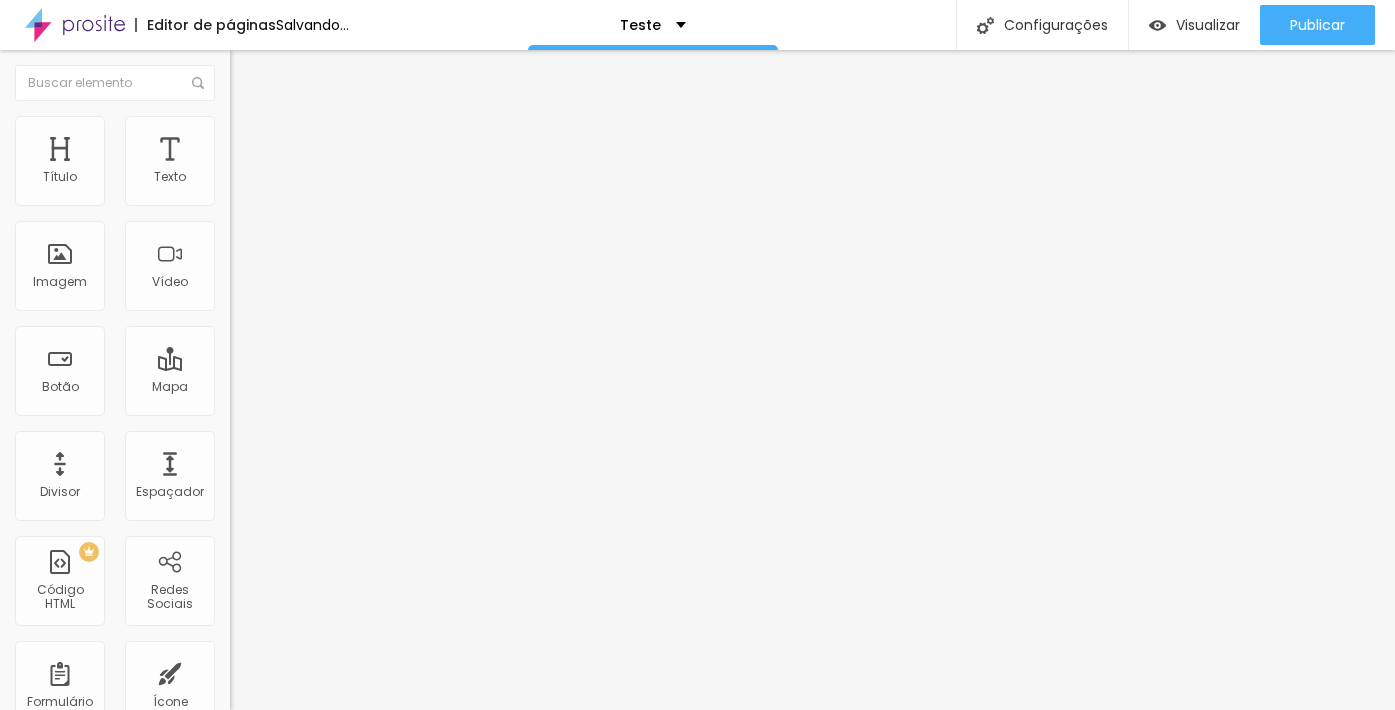 click on "Adicionar imagem" at bounding box center [294, 163] 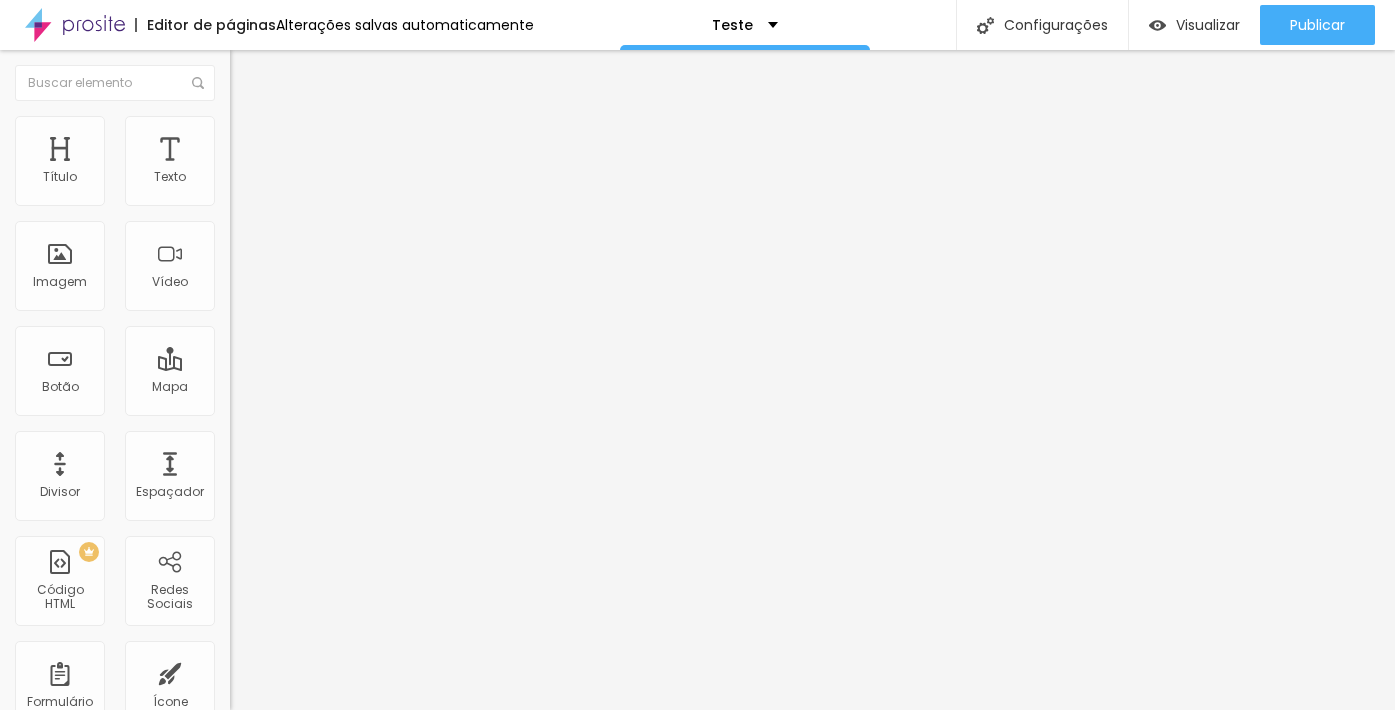click at bounding box center [697, 904] 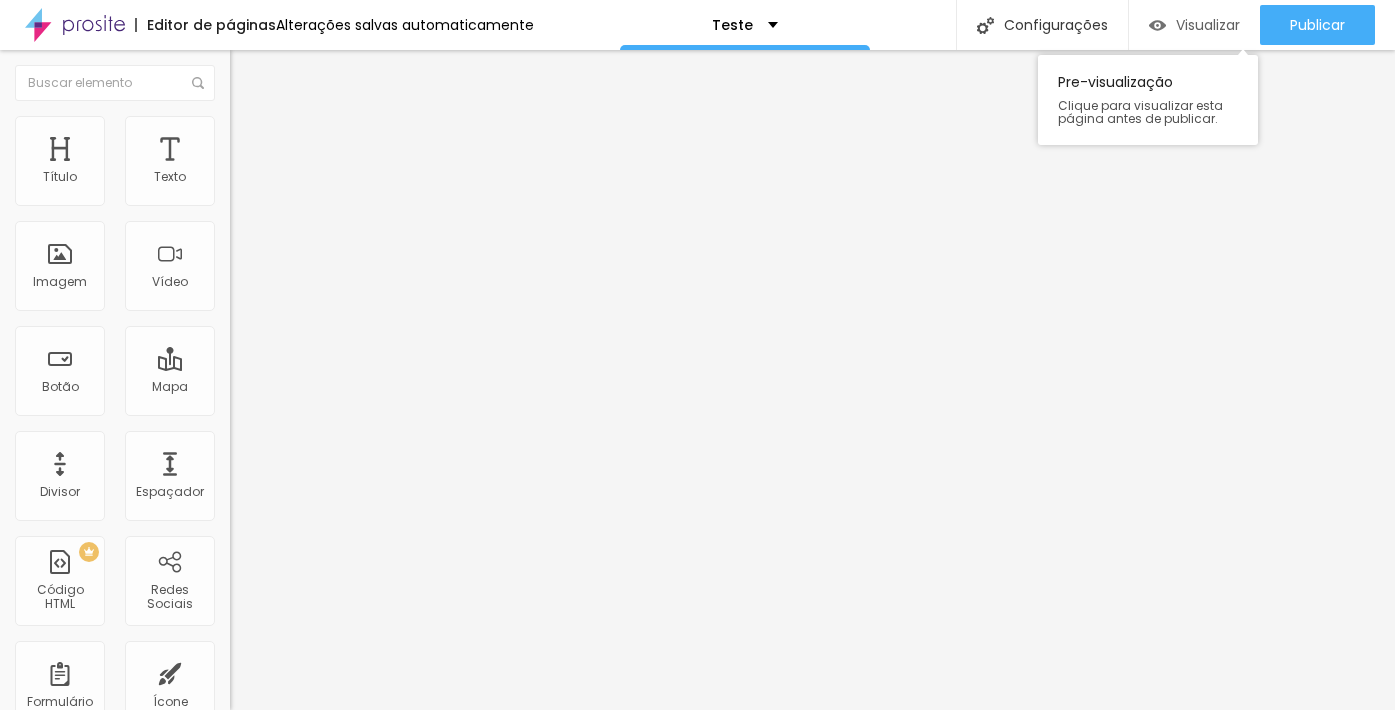 click on "Visualizar" at bounding box center (1208, 25) 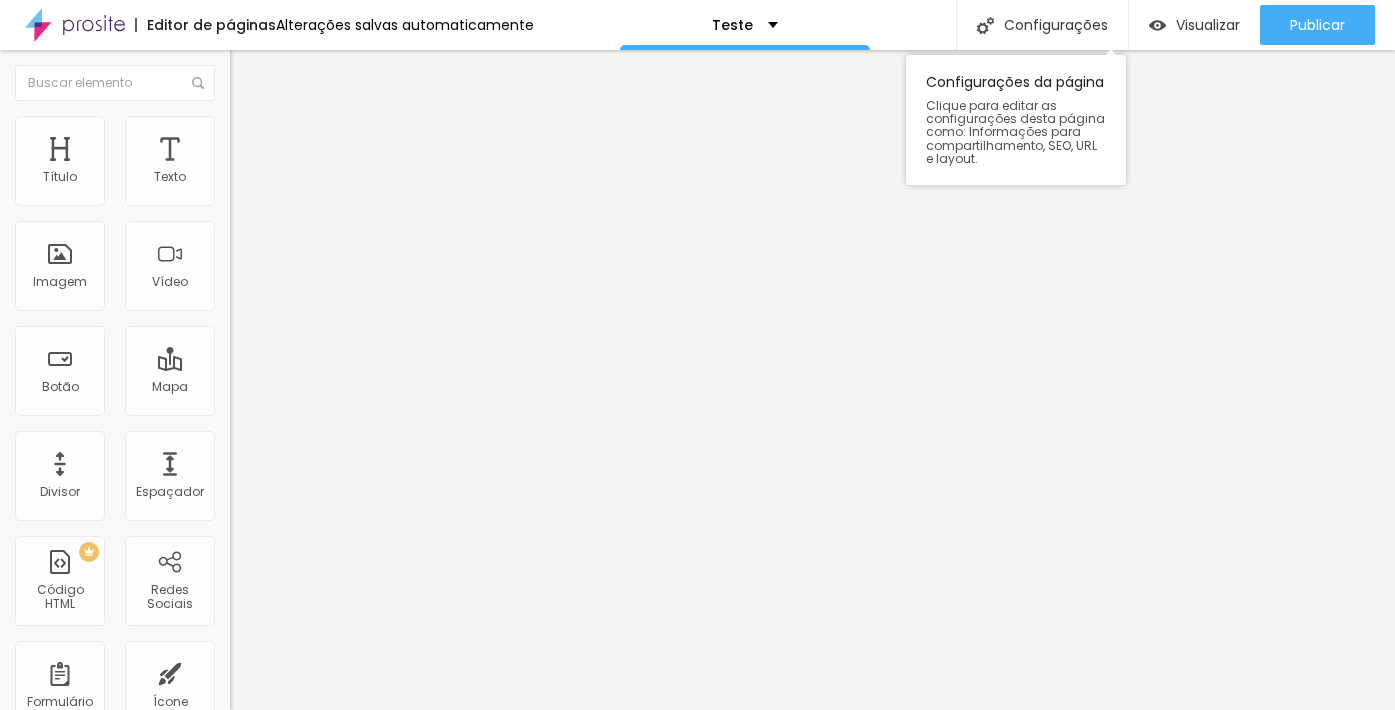 scroll, scrollTop: 0, scrollLeft: 0, axis: both 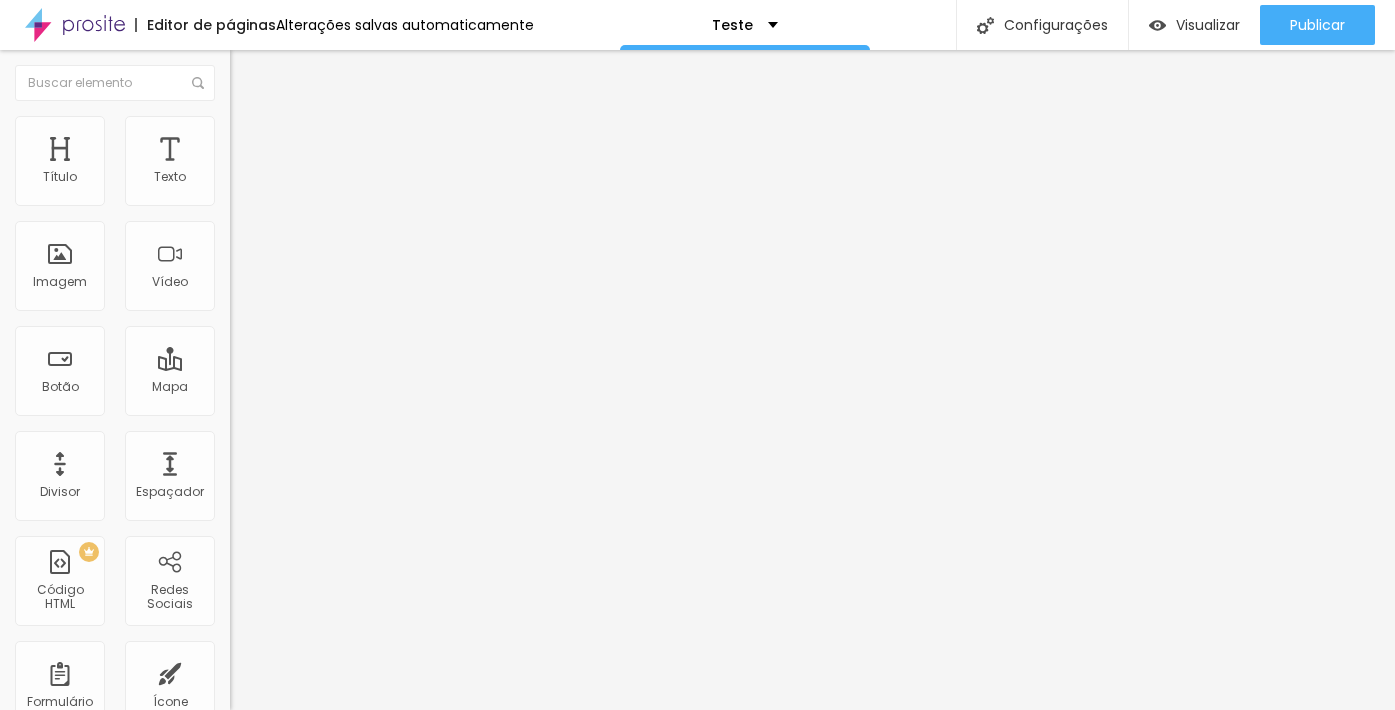 click on "Adicionar imagem" at bounding box center [294, 163] 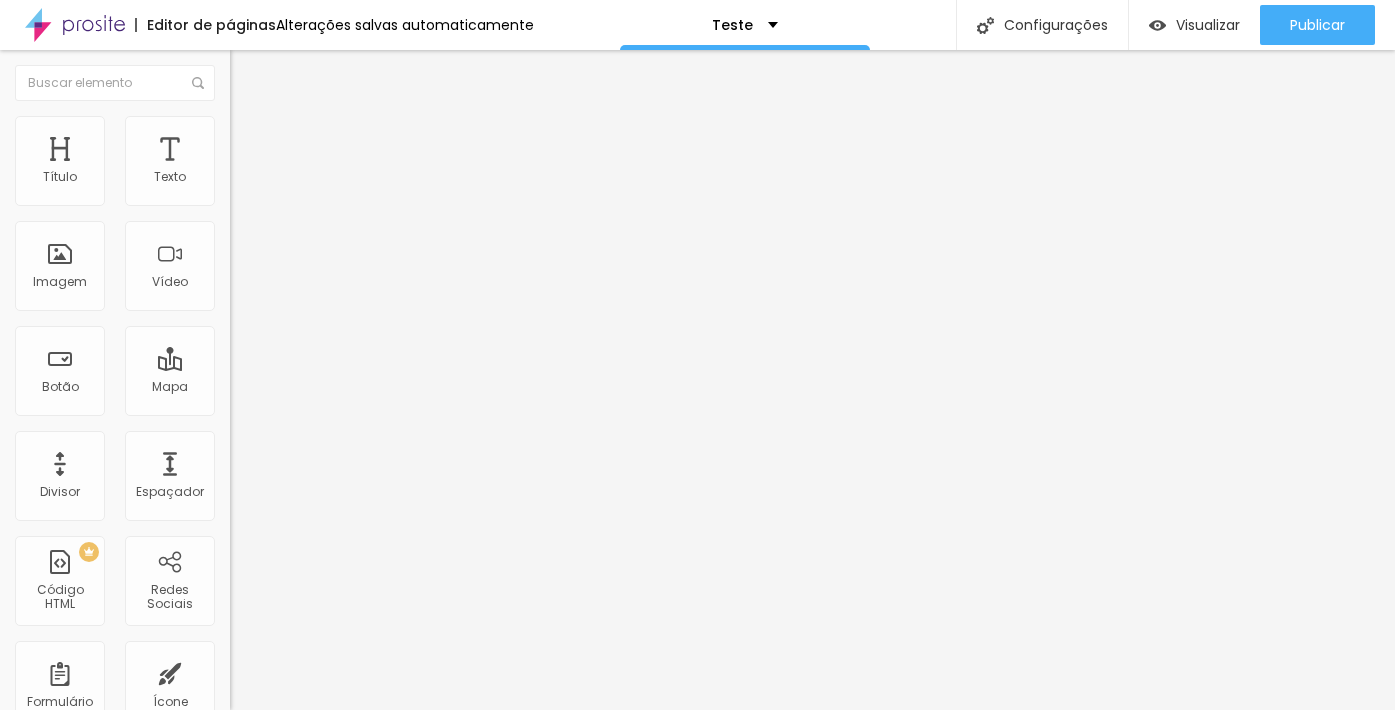 click on "Escolher" at bounding box center (107, 1134) 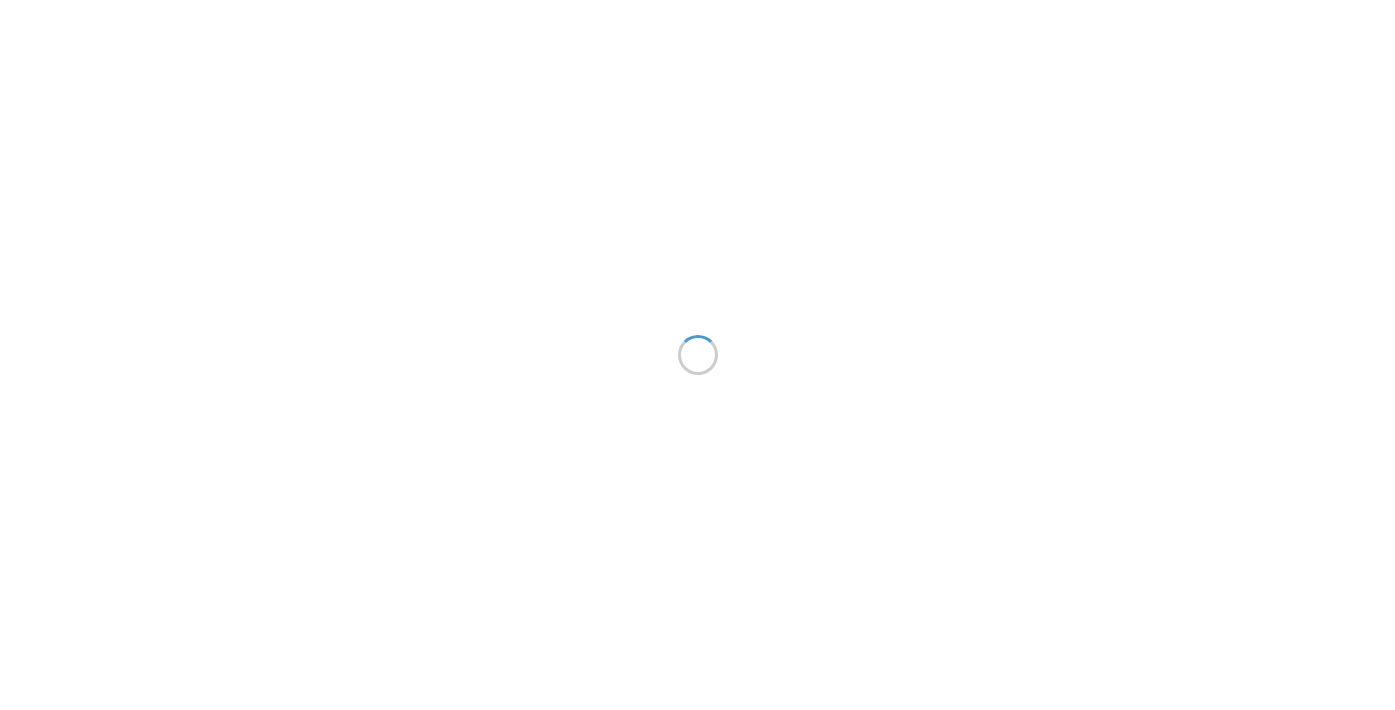 scroll, scrollTop: 0, scrollLeft: 0, axis: both 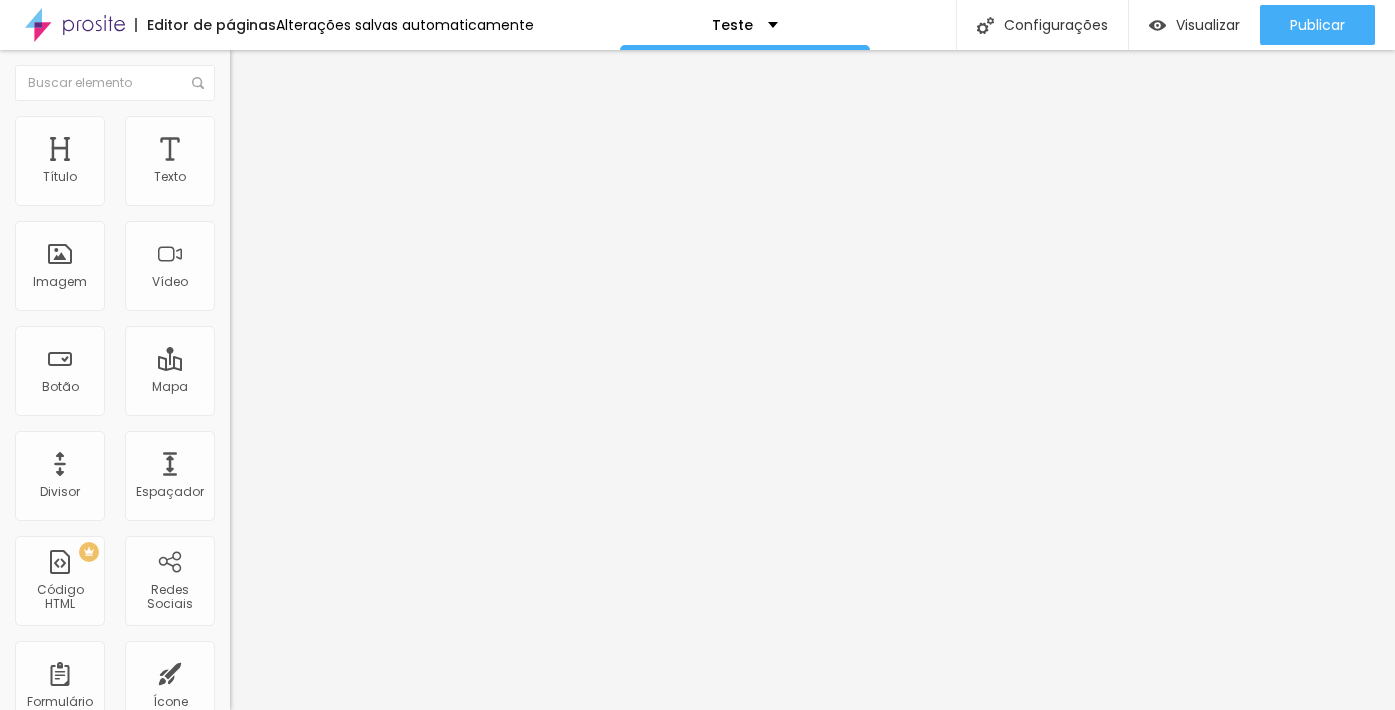click on "Trocar imagem" at bounding box center (284, 163) 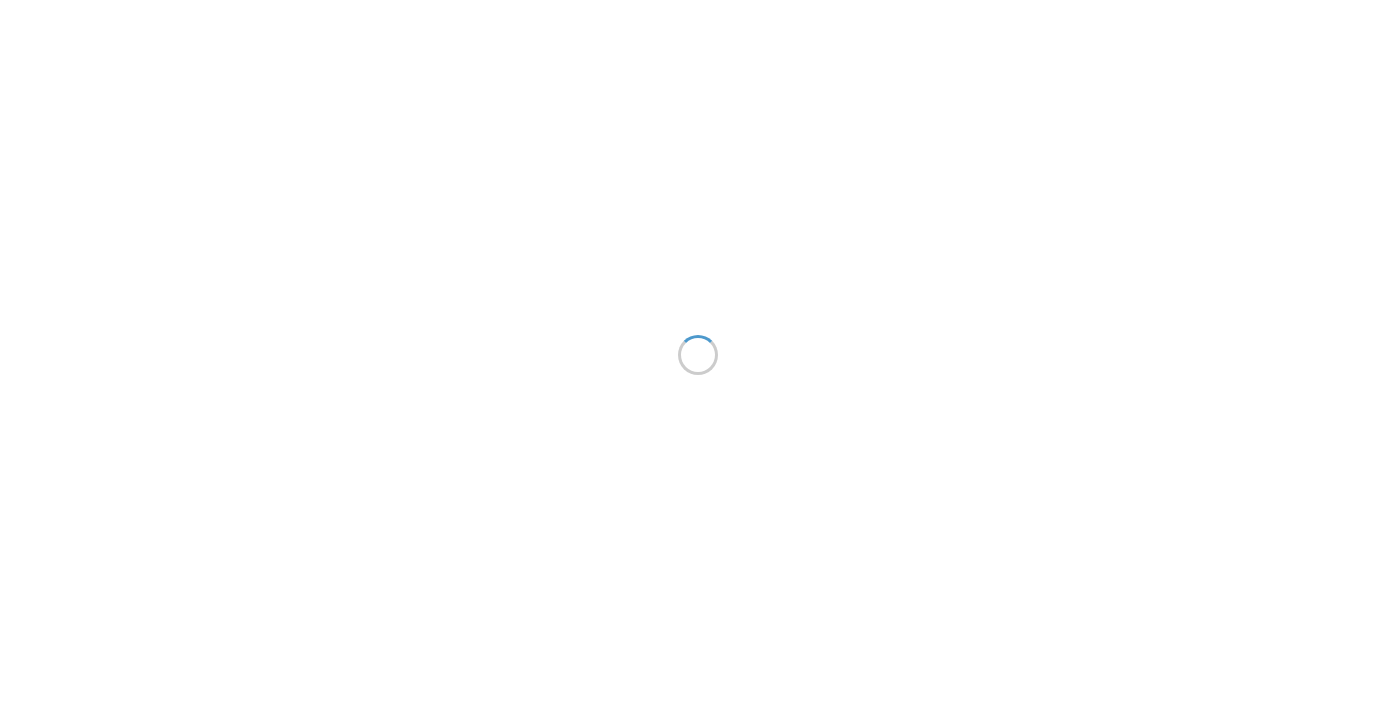 scroll, scrollTop: 0, scrollLeft: 0, axis: both 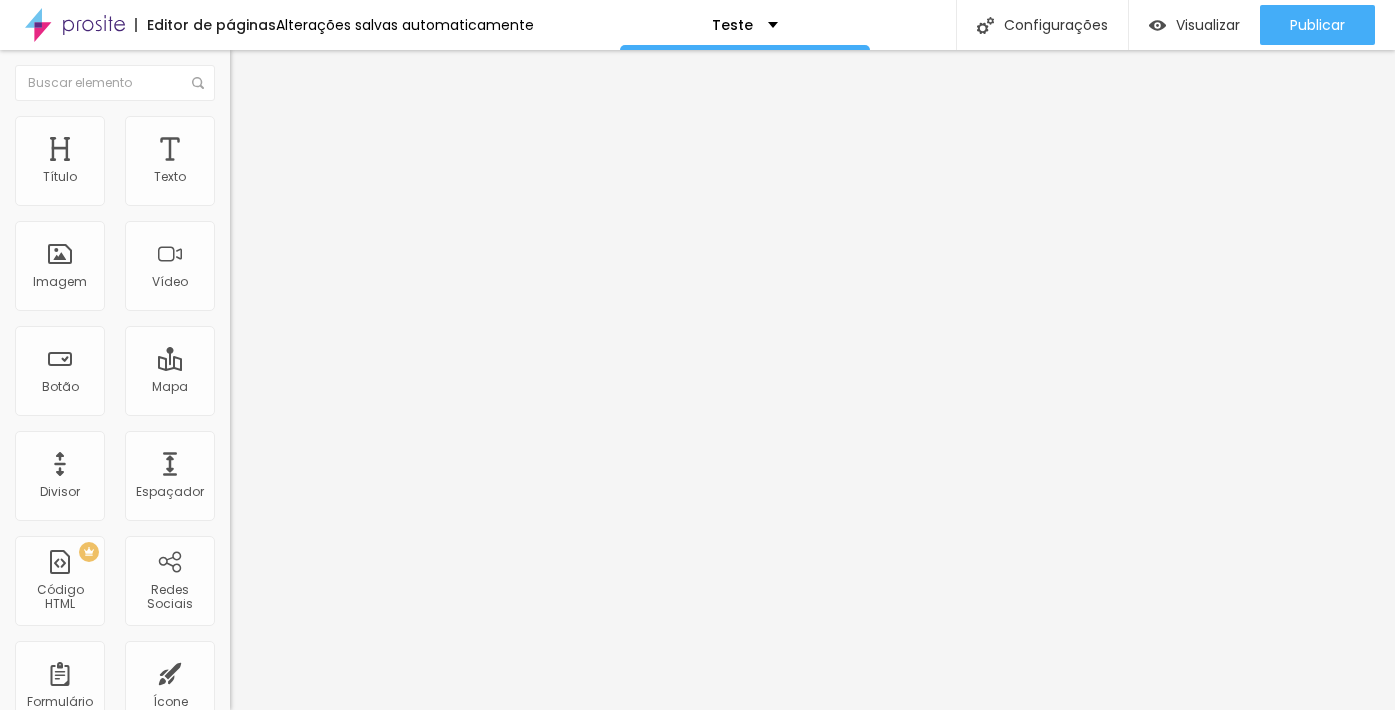 click on "Trocar imagem" at bounding box center [284, 163] 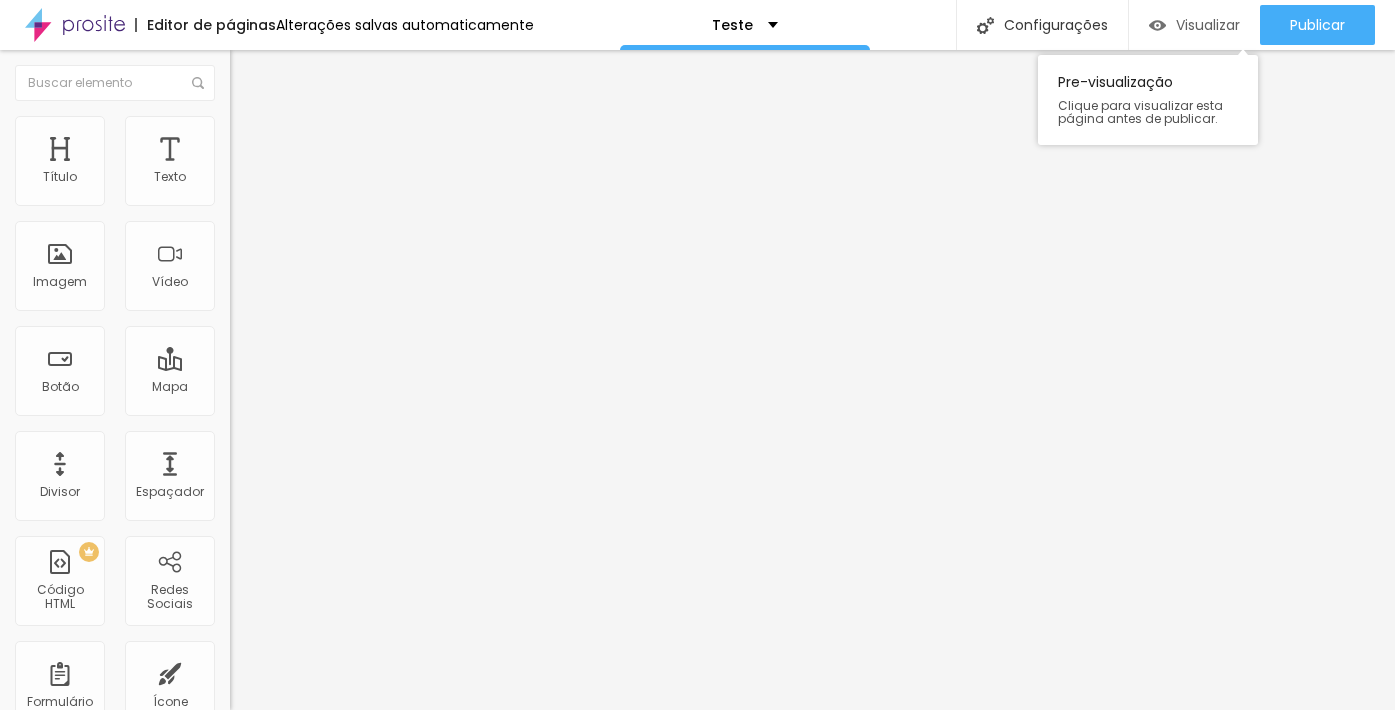click on "Visualizar" at bounding box center (1208, 25) 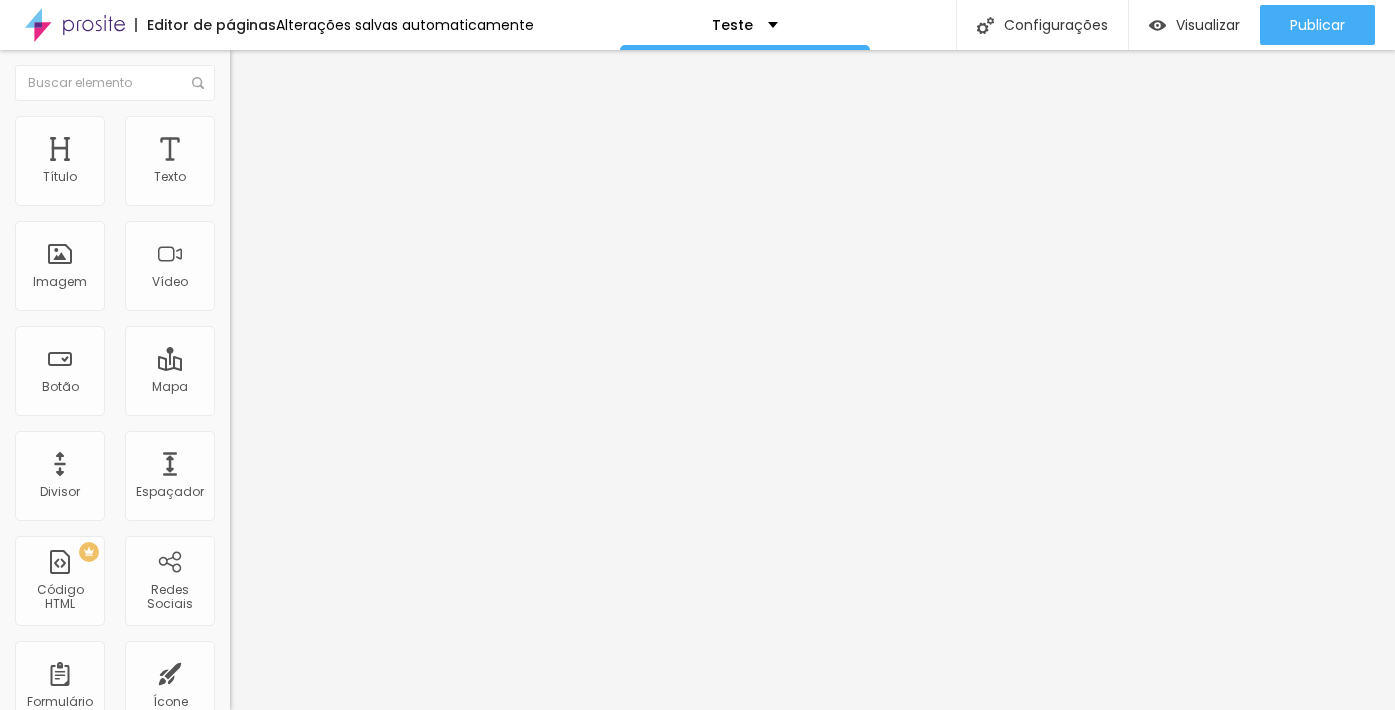 scroll, scrollTop: 0, scrollLeft: 0, axis: both 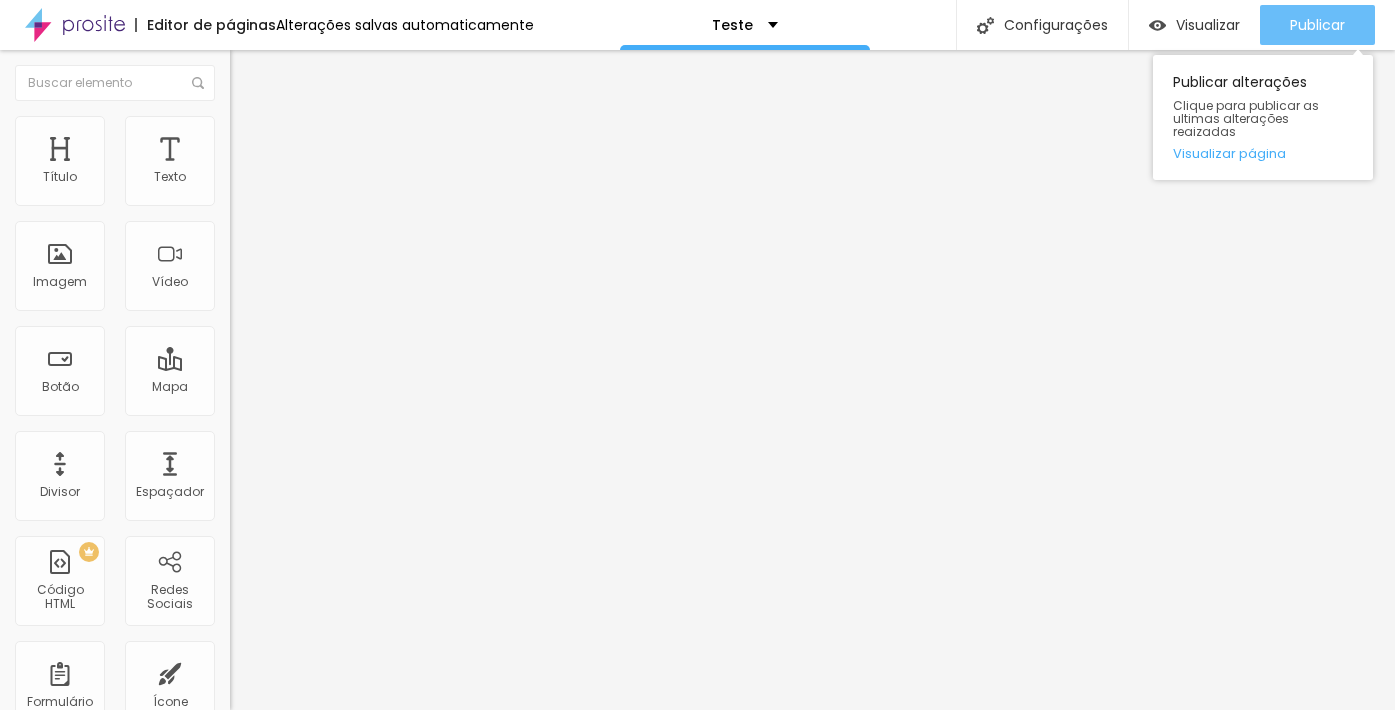 click on "Publicar" at bounding box center [1317, 25] 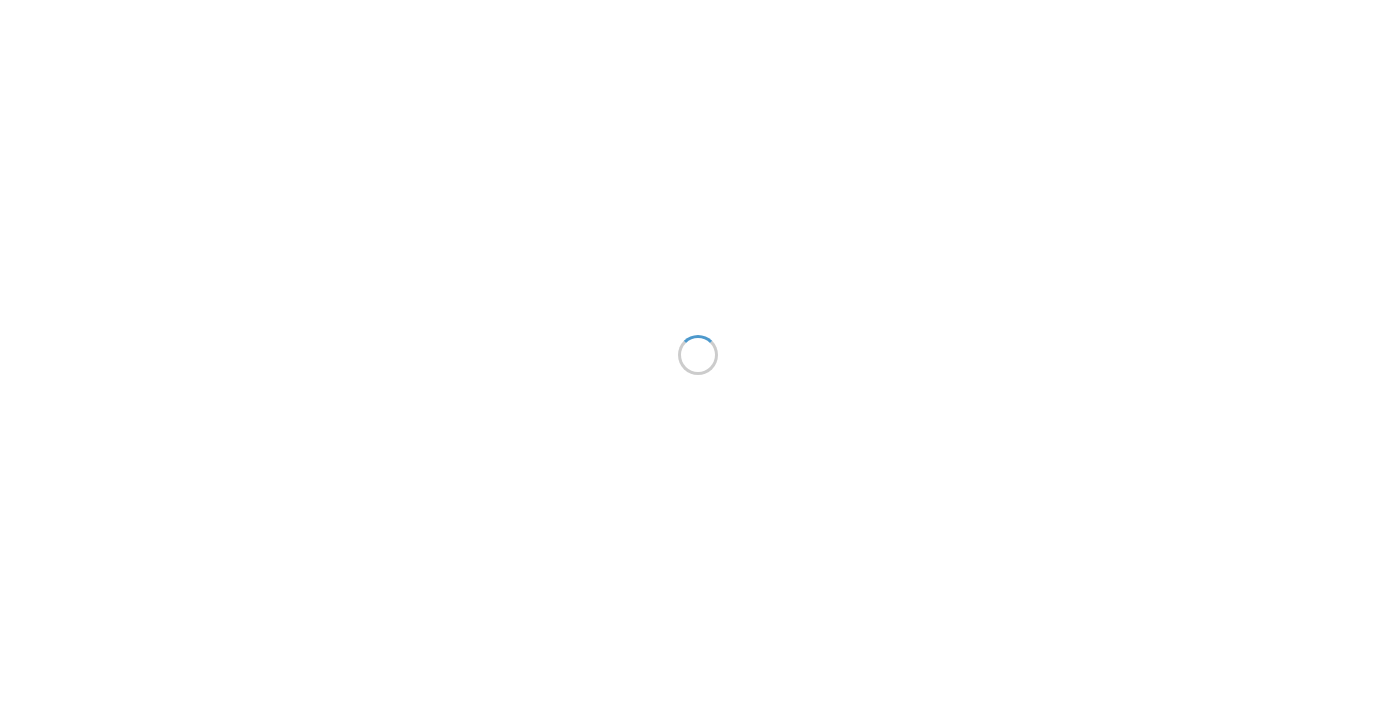 scroll, scrollTop: 0, scrollLeft: 0, axis: both 